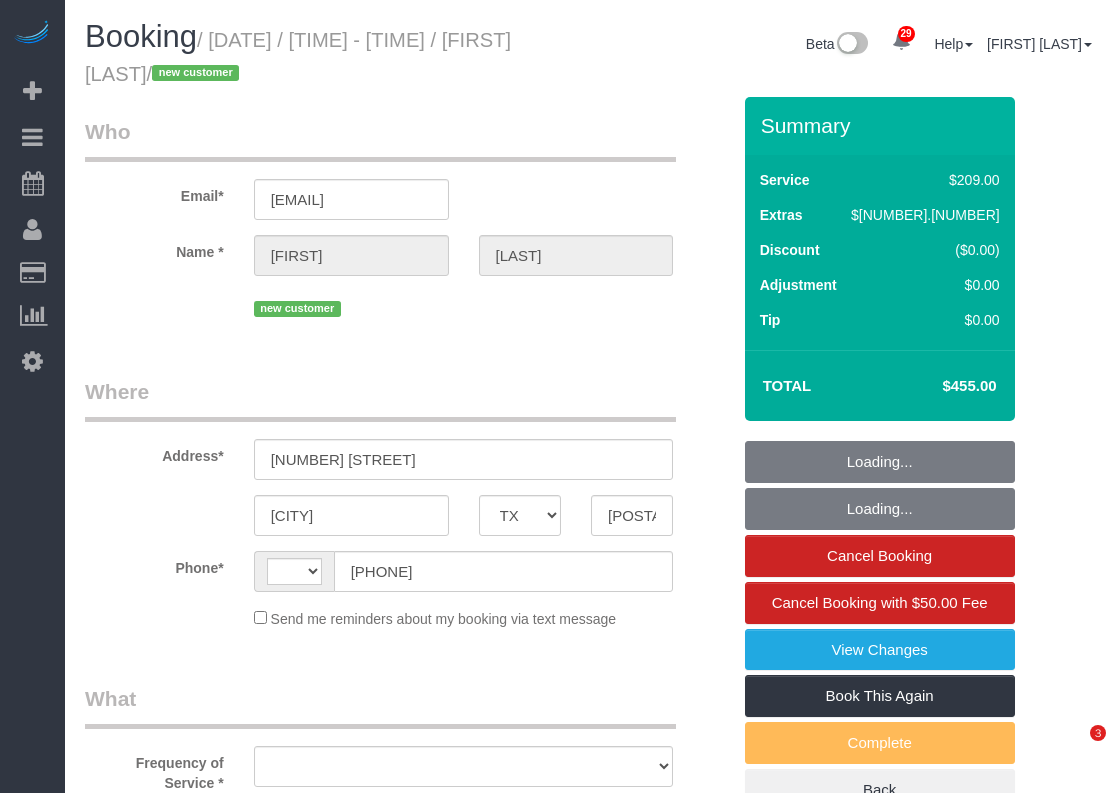 select on "TX" 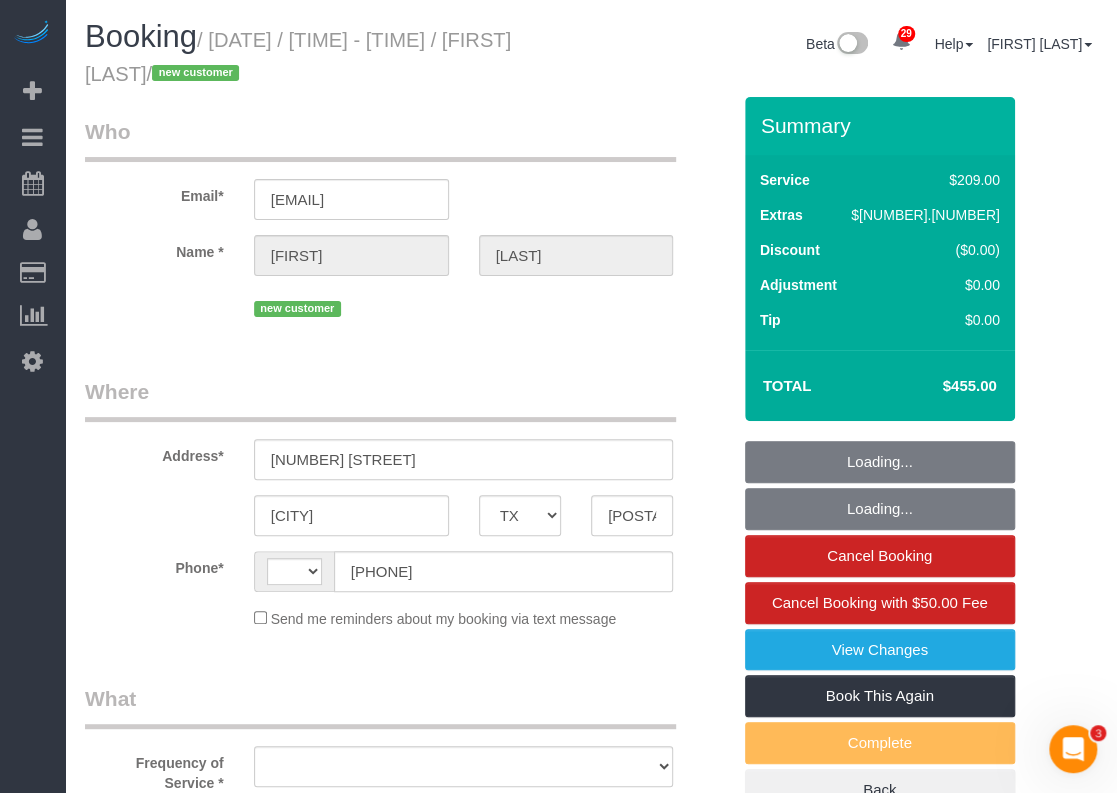 scroll, scrollTop: 0, scrollLeft: 0, axis: both 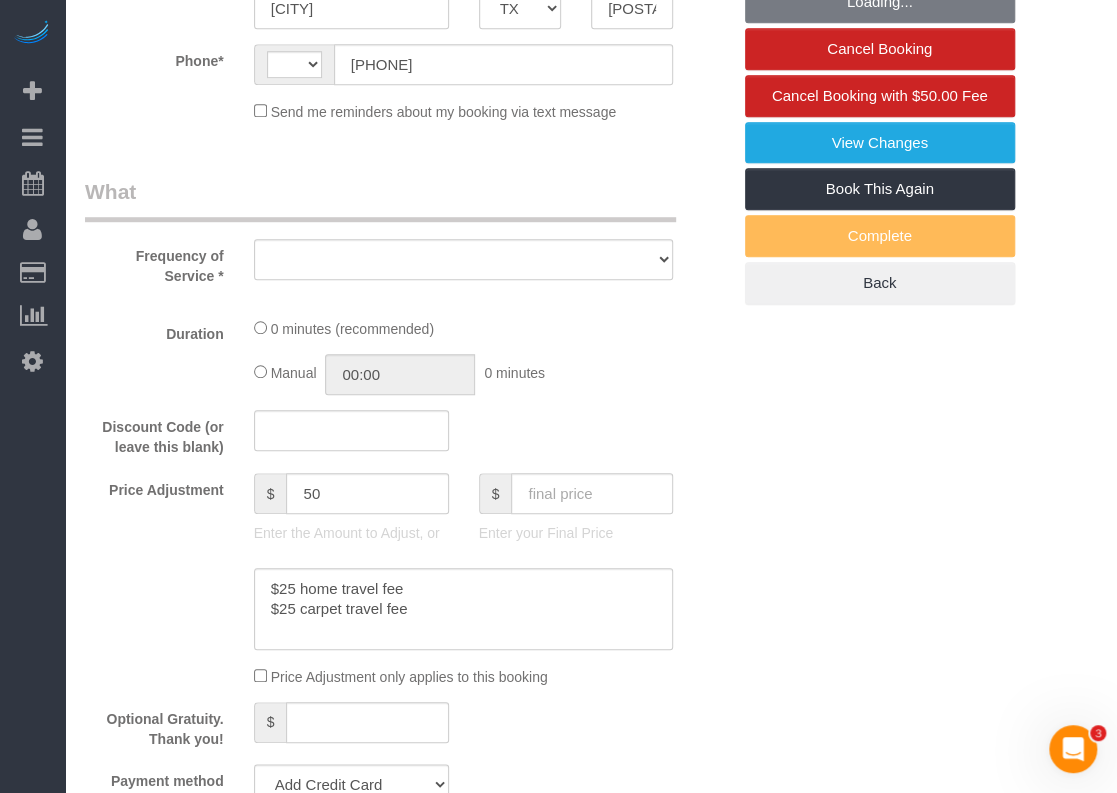 select on "string:US" 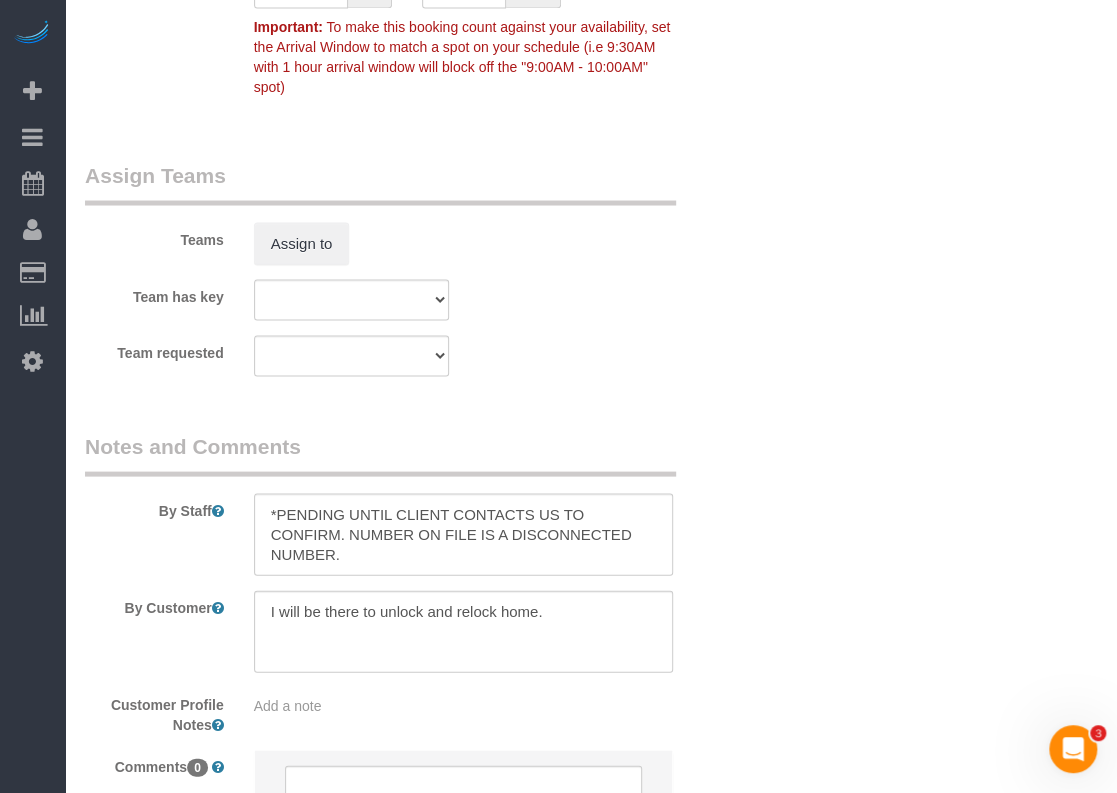 select on "object:1704" 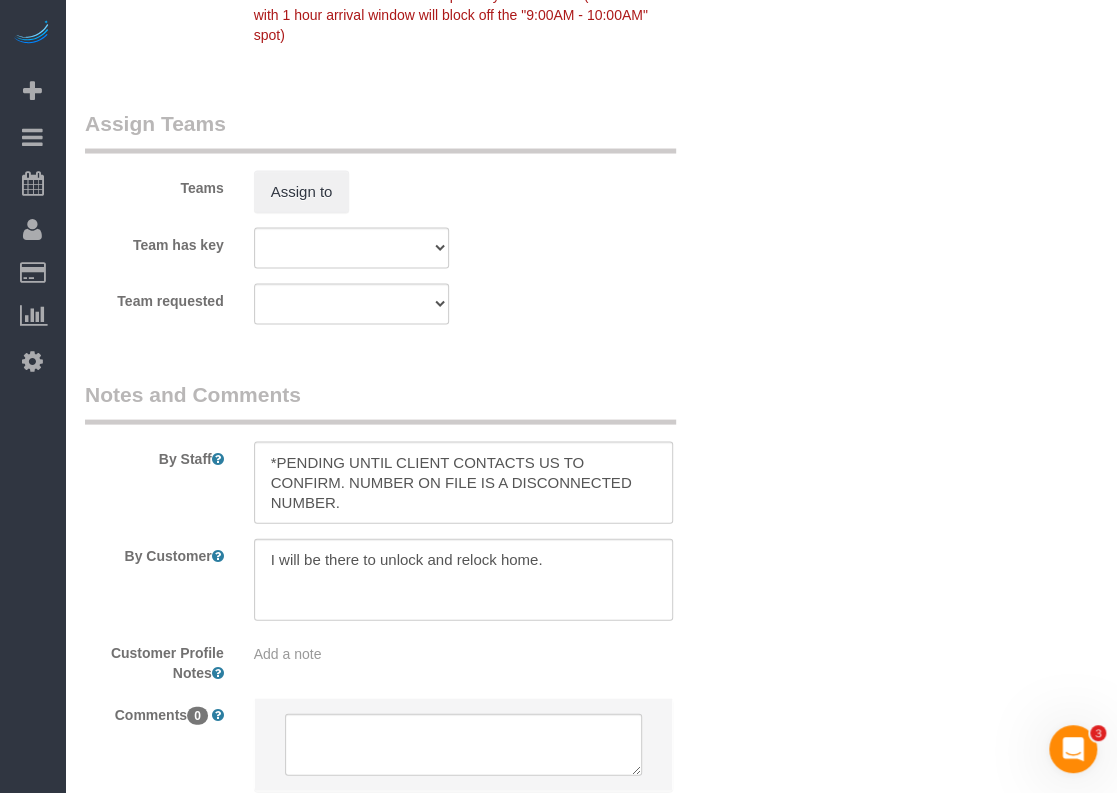 select on "3" 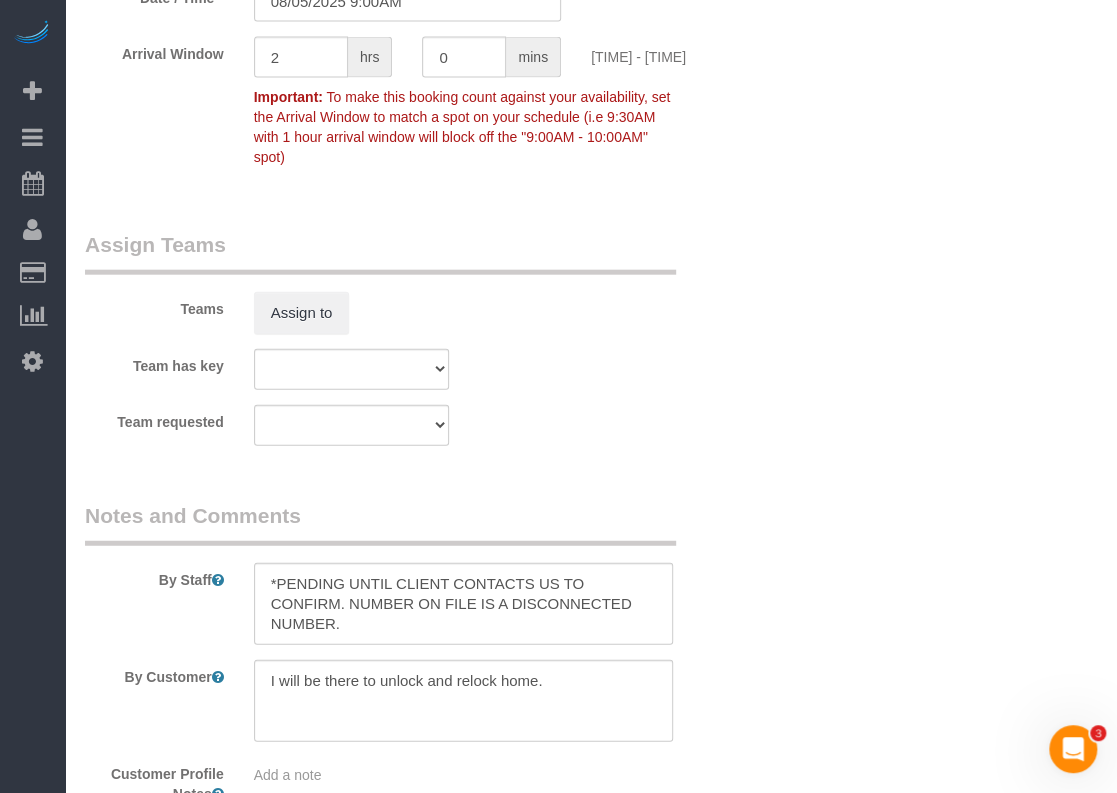 scroll, scrollTop: 2100, scrollLeft: 0, axis: vertical 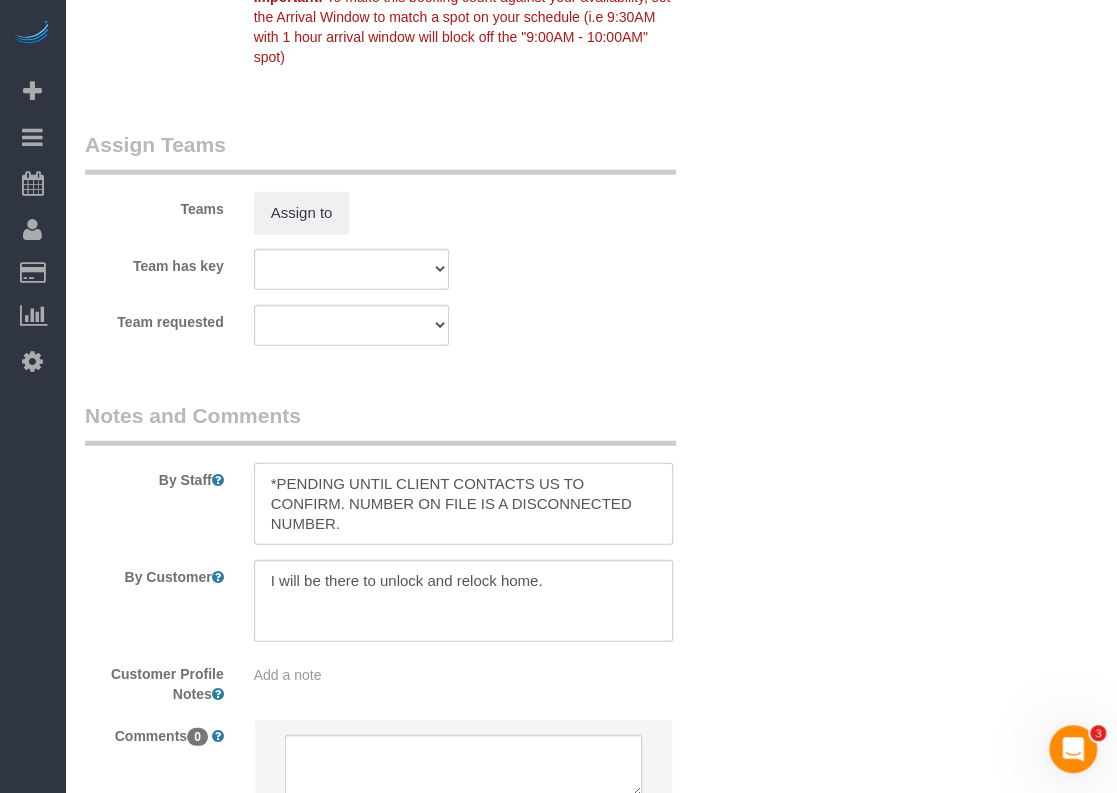 drag, startPoint x: 362, startPoint y: 529, endPoint x: 284, endPoint y: 495, distance: 85.08819 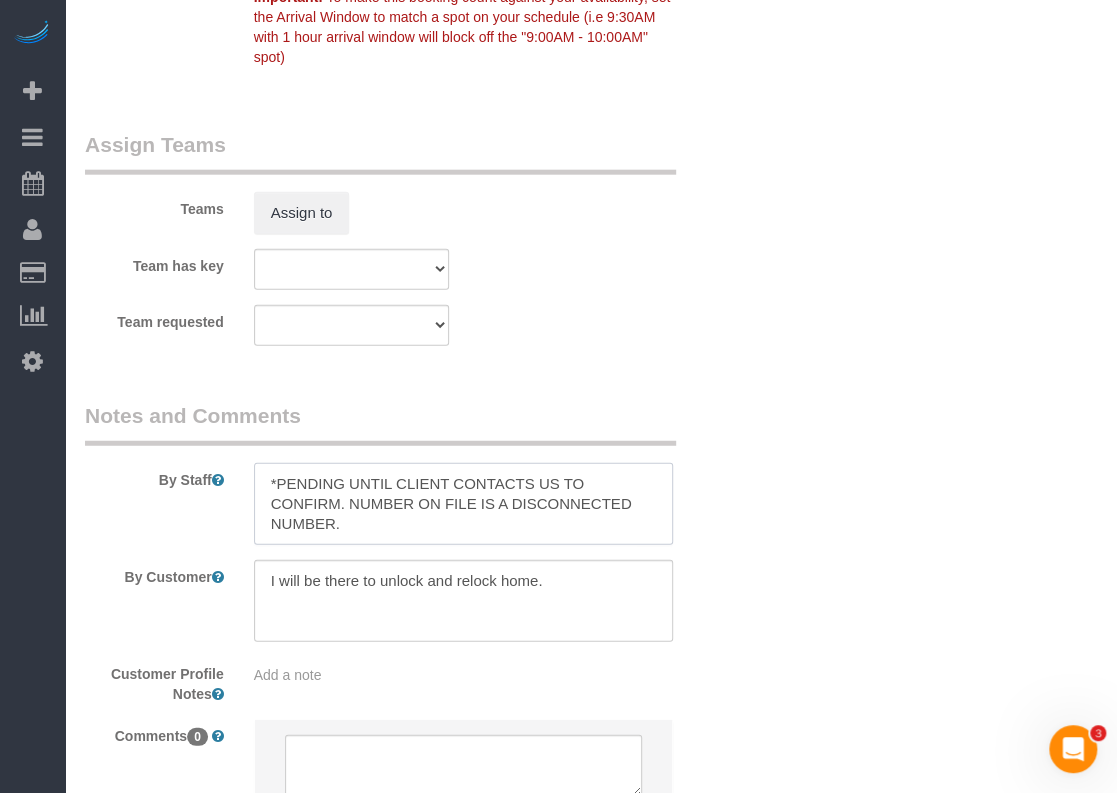 click at bounding box center (464, 504) 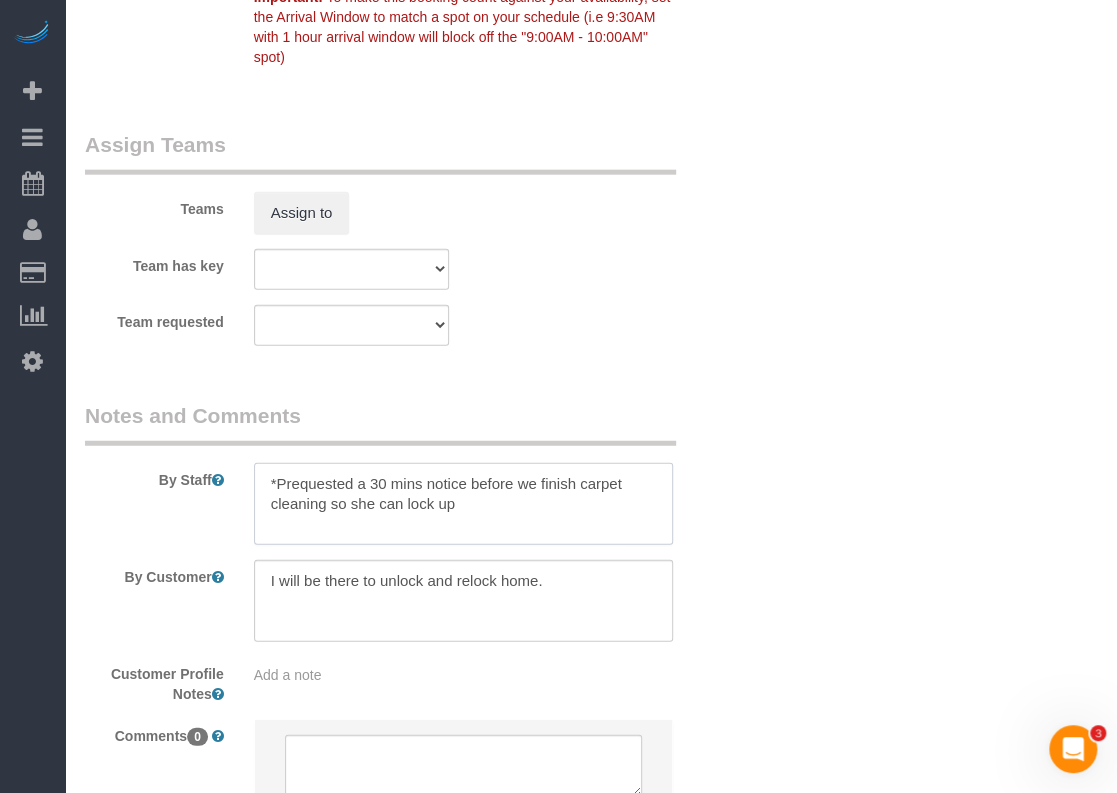click at bounding box center (464, 504) 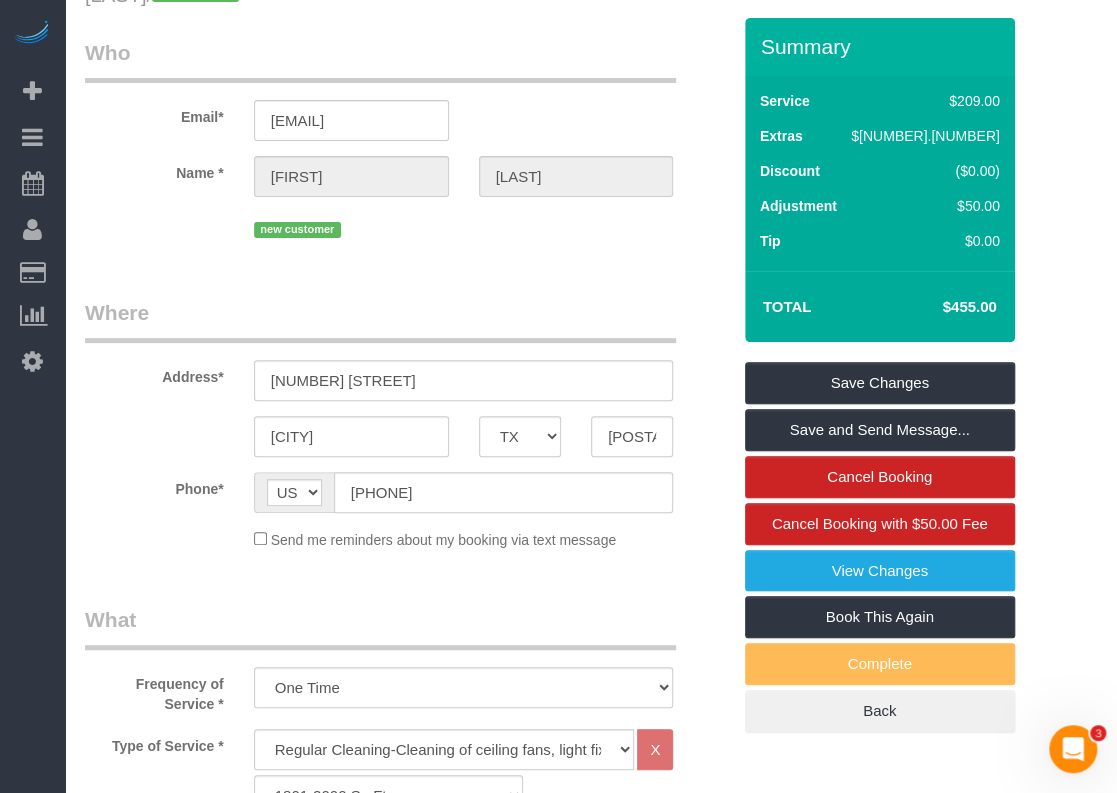 scroll, scrollTop: 0, scrollLeft: 0, axis: both 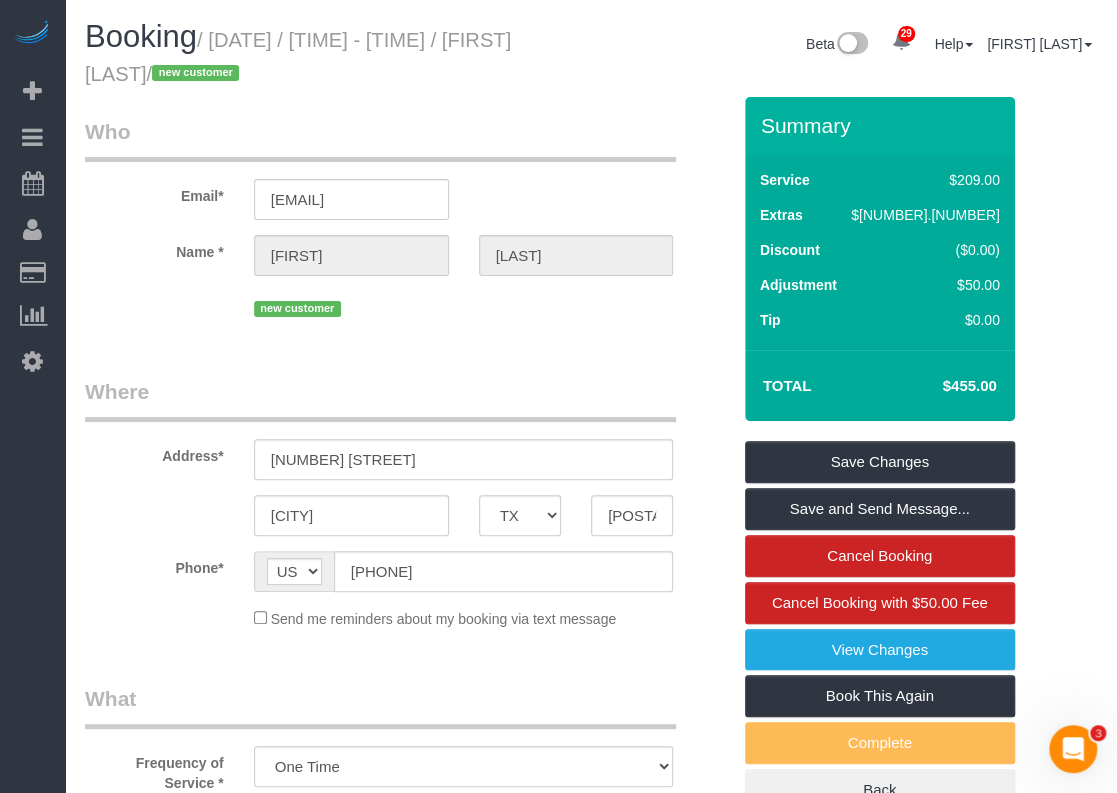 type on "*requested a 30 mins notice before we finish carpet cleaning so she can lock up" 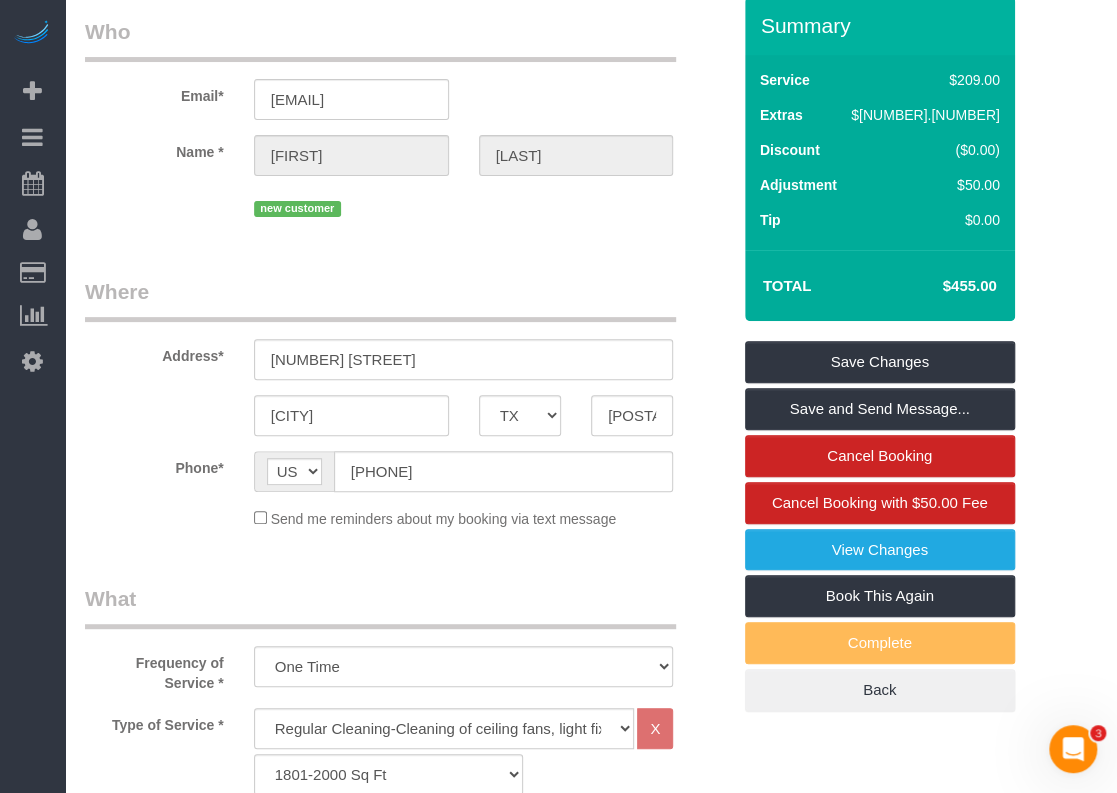 scroll, scrollTop: 0, scrollLeft: 0, axis: both 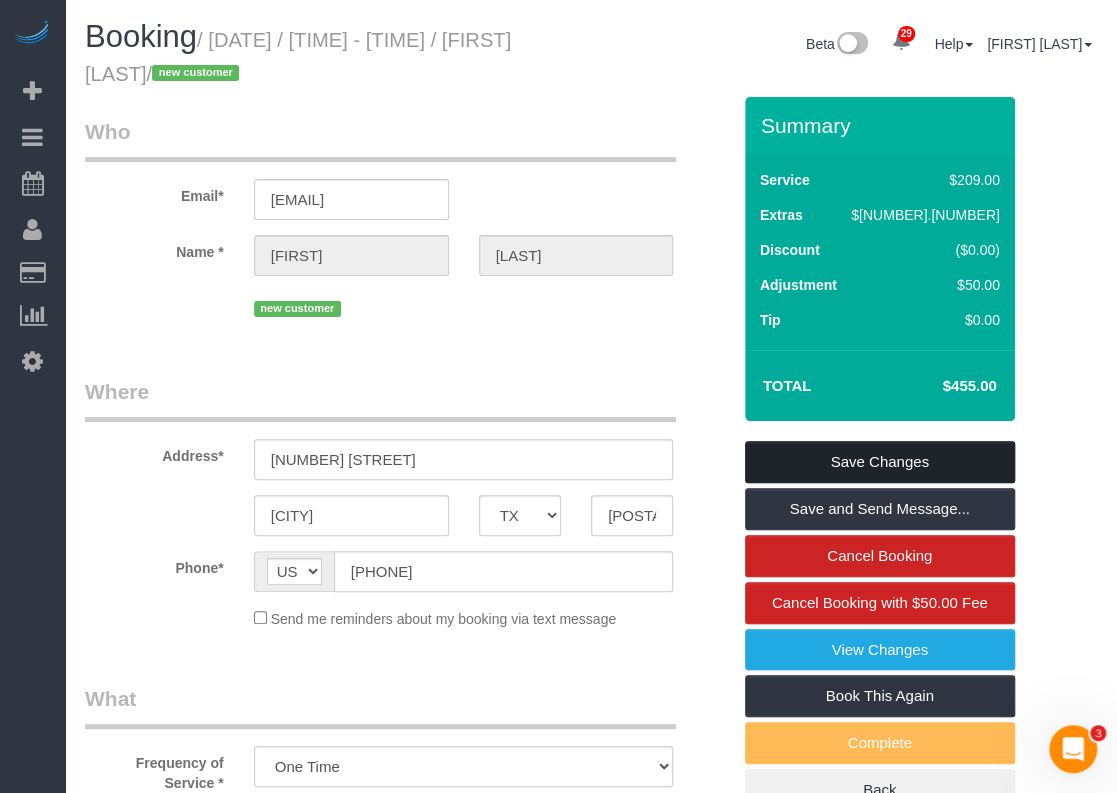 click on "Save Changes" at bounding box center [880, 462] 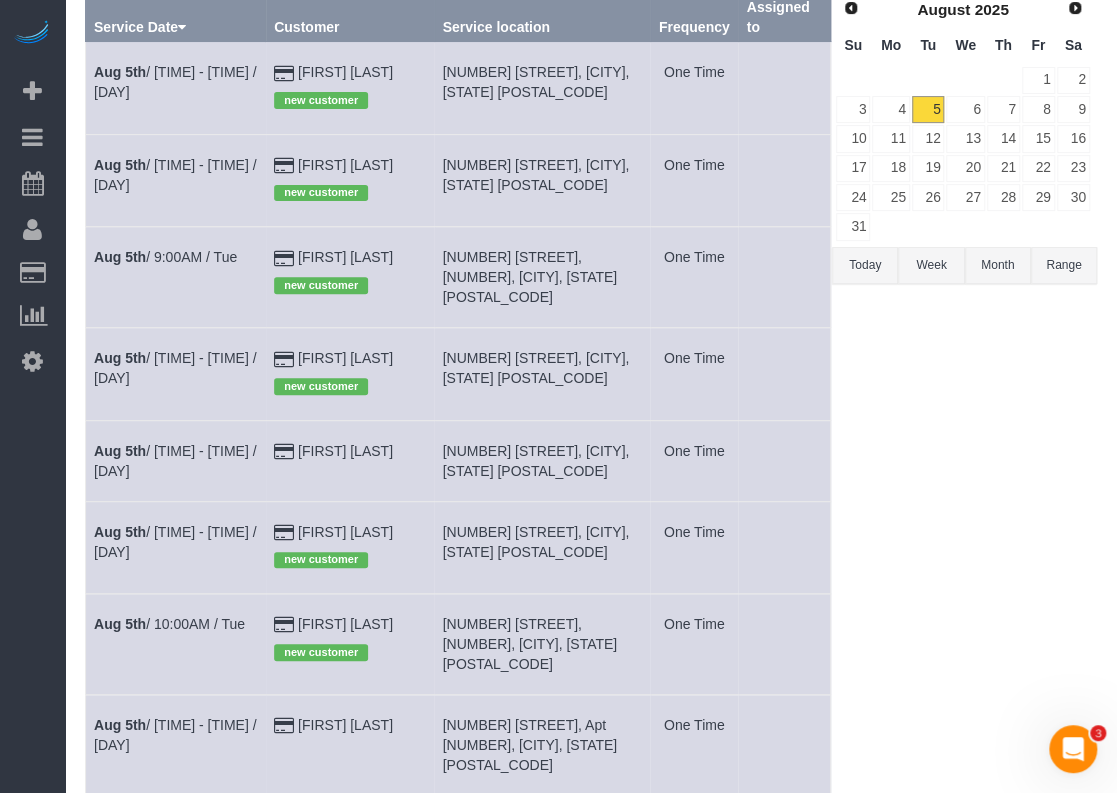 scroll, scrollTop: 300, scrollLeft: 0, axis: vertical 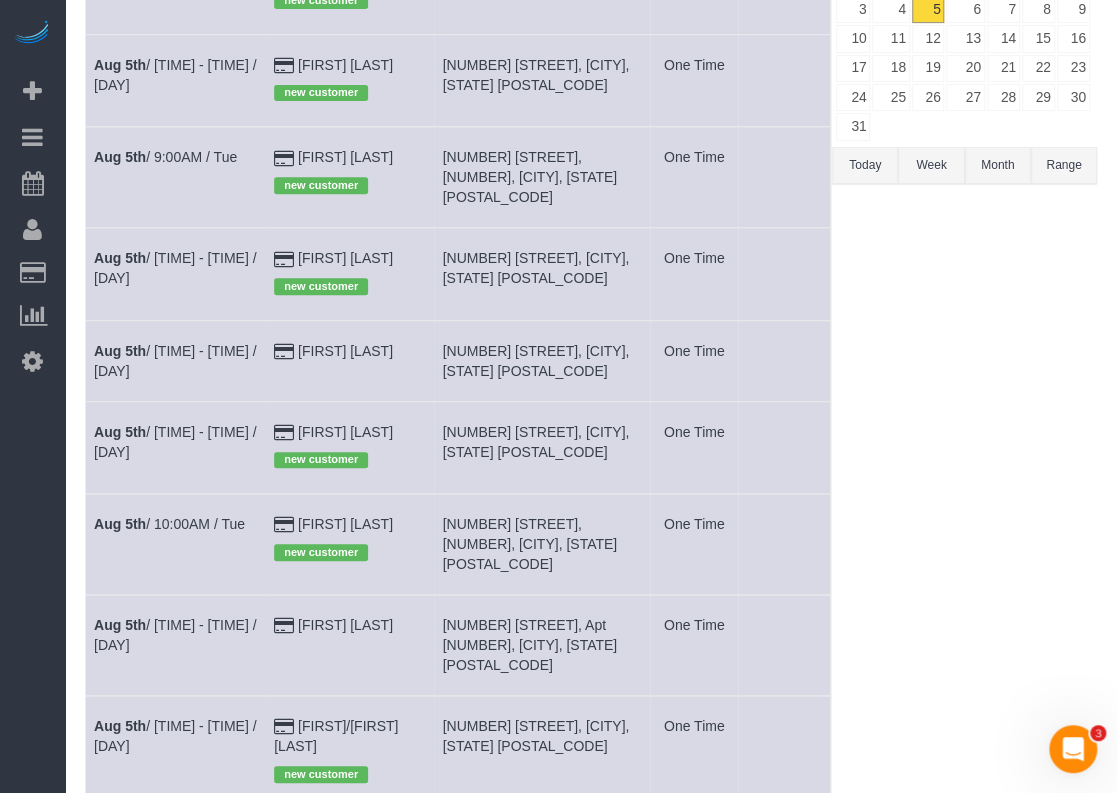 click on "[FIRST] [LAST]
new customer" at bounding box center (350, 447) 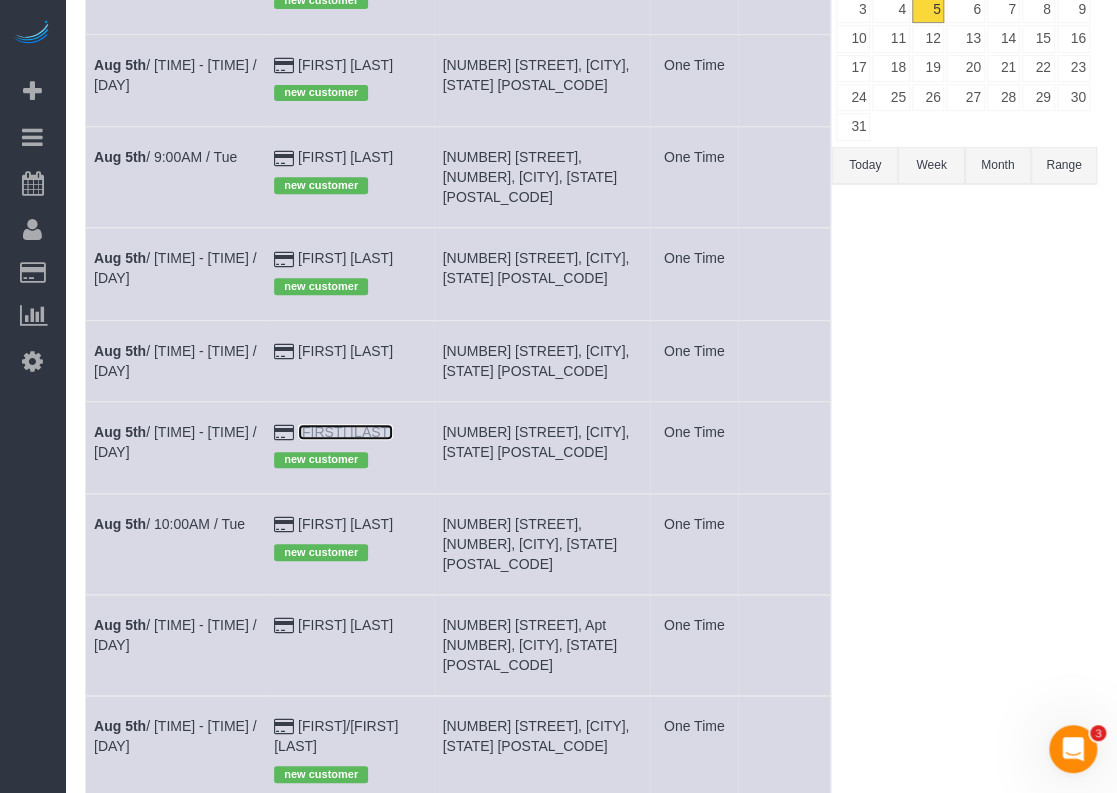 click on "[FIRST] [LAST]" at bounding box center [345, 432] 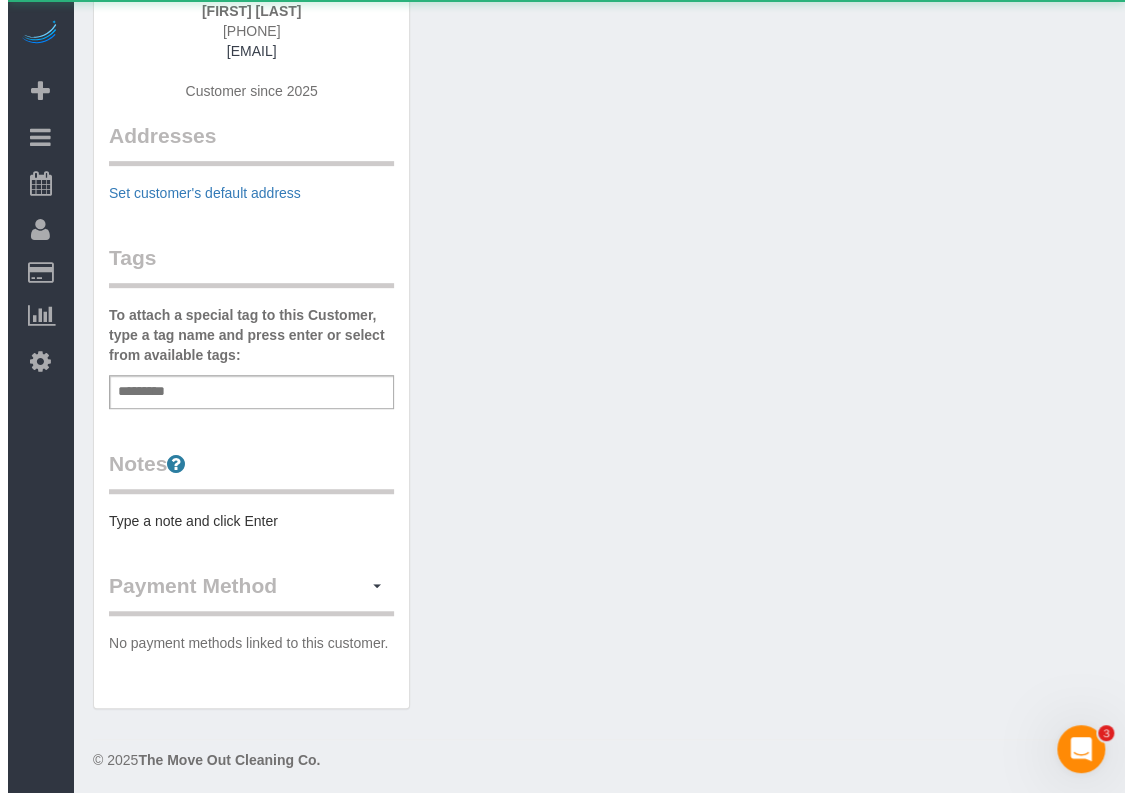 scroll, scrollTop: 0, scrollLeft: 0, axis: both 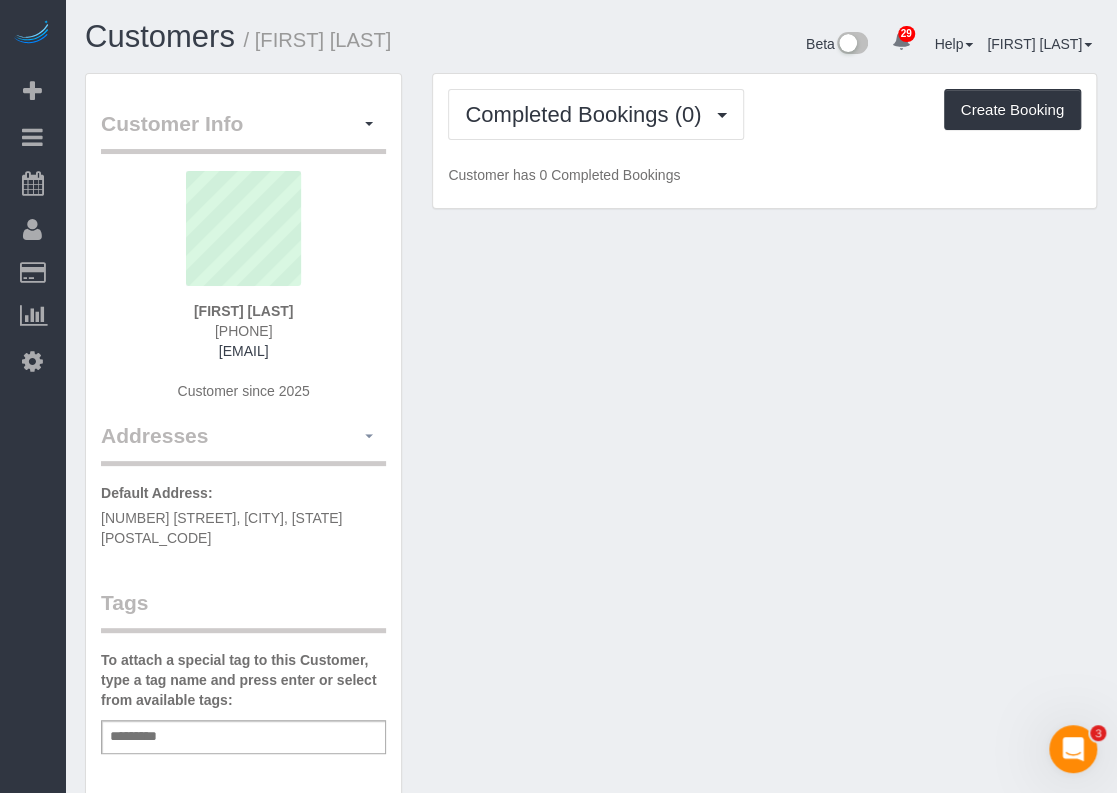 click at bounding box center (369, 436) 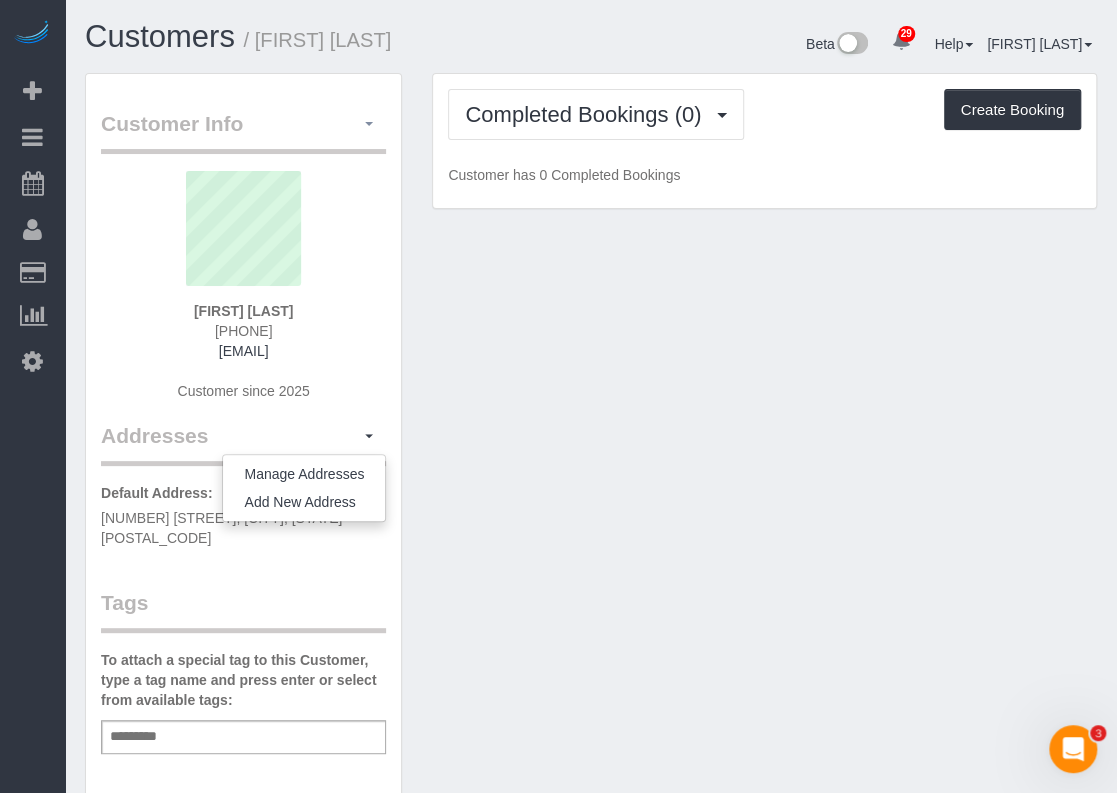 click at bounding box center (369, 124) 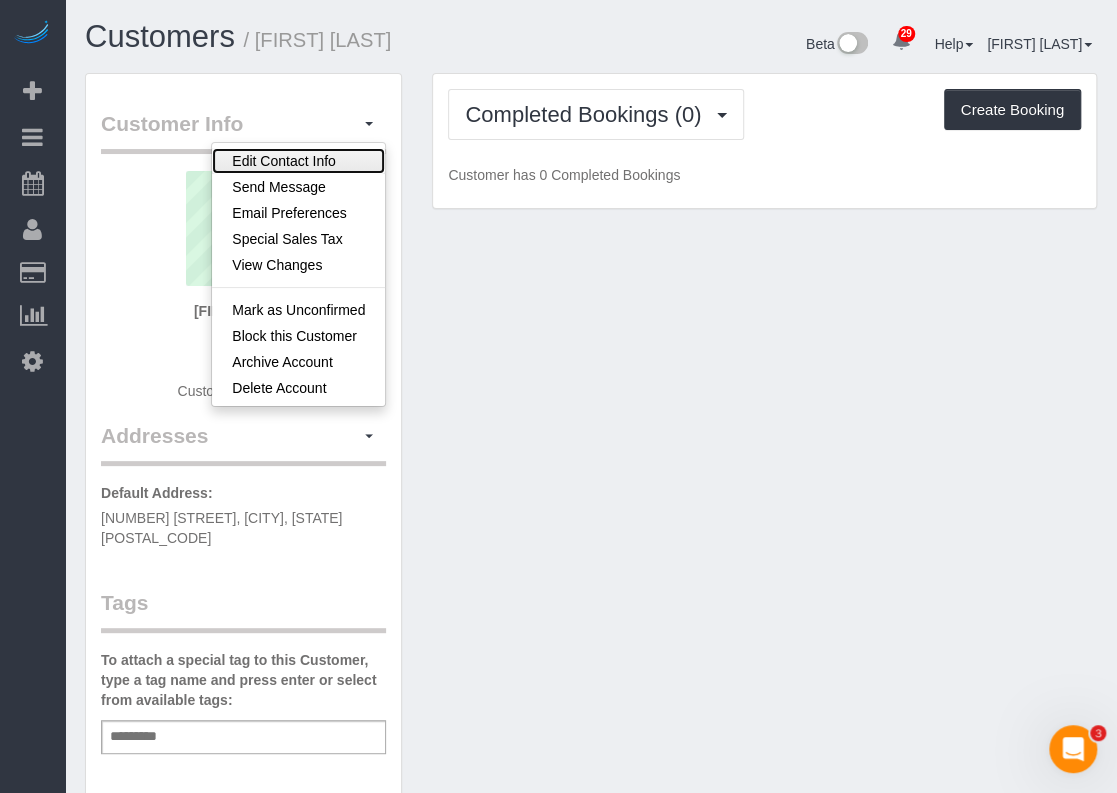 click on "Edit Contact Info" at bounding box center (298, 161) 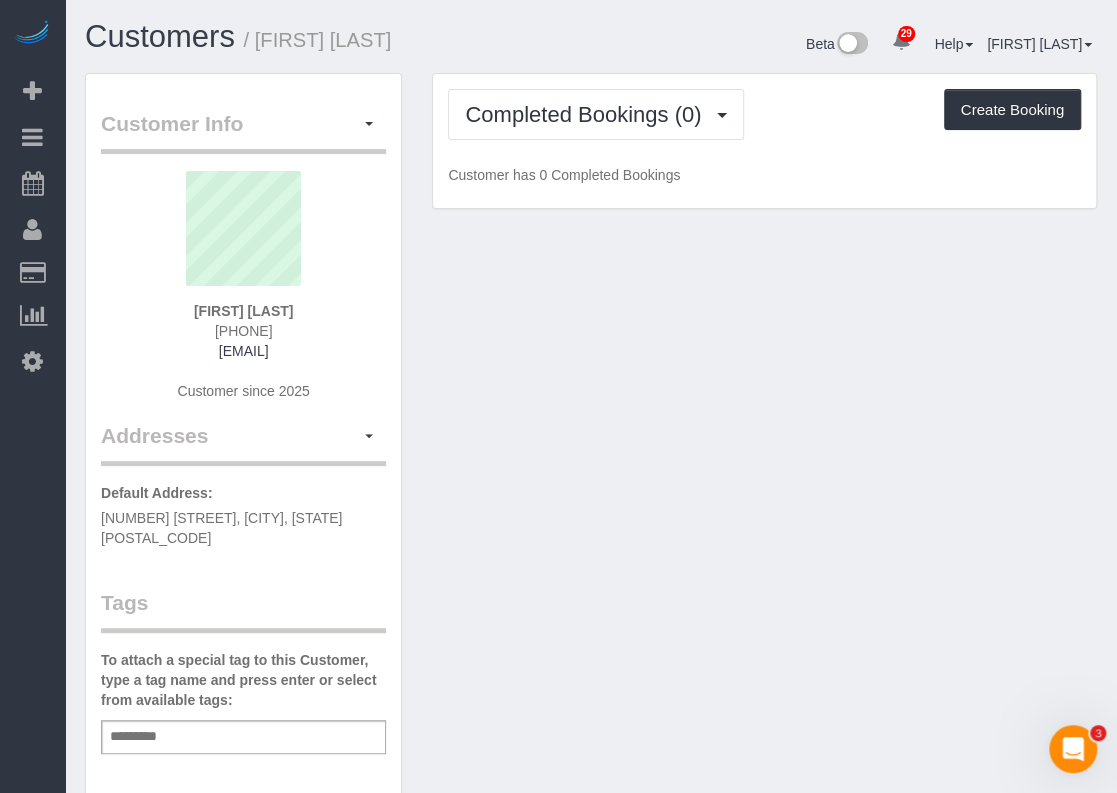 select on "TX" 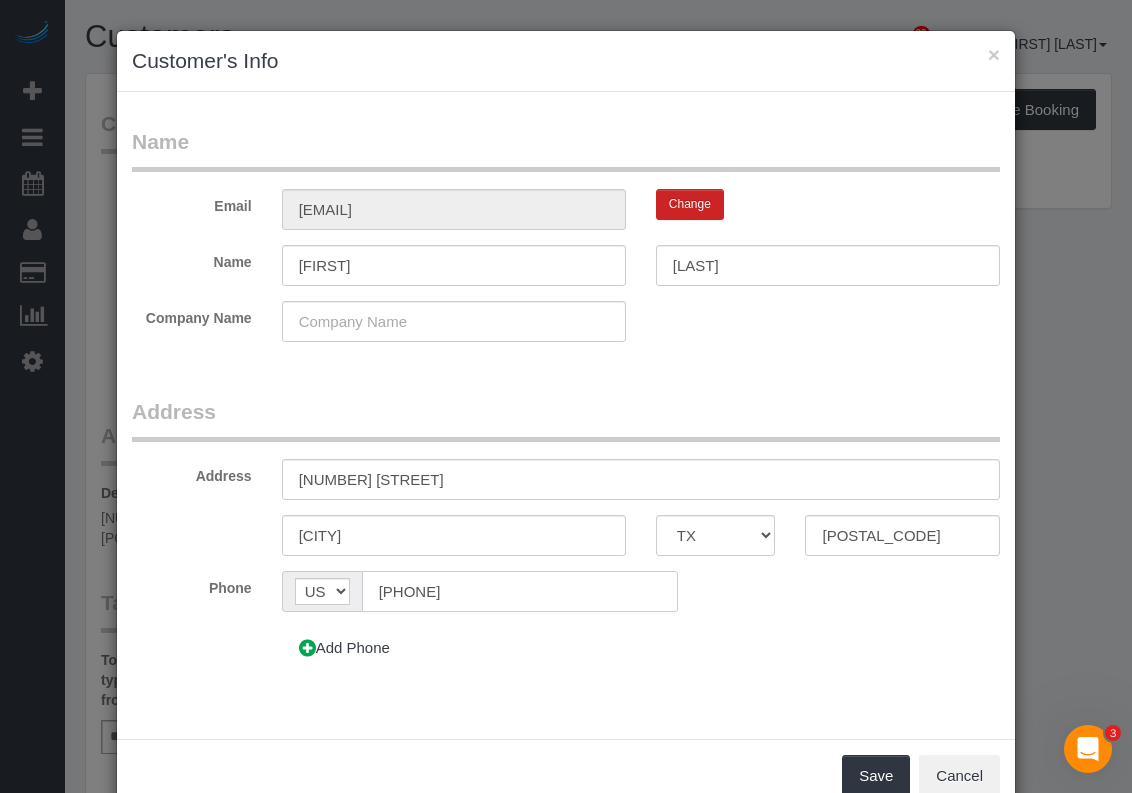 drag, startPoint x: 528, startPoint y: 589, endPoint x: 316, endPoint y: 589, distance: 212 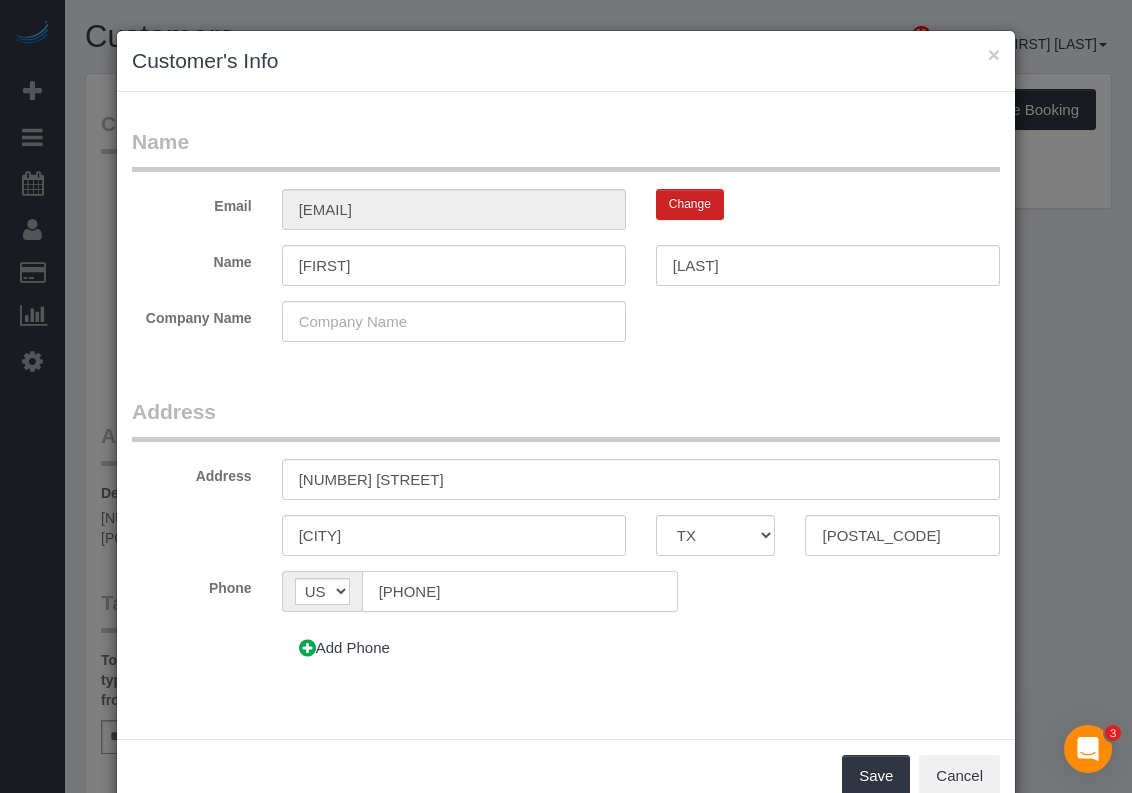 paste on "0" 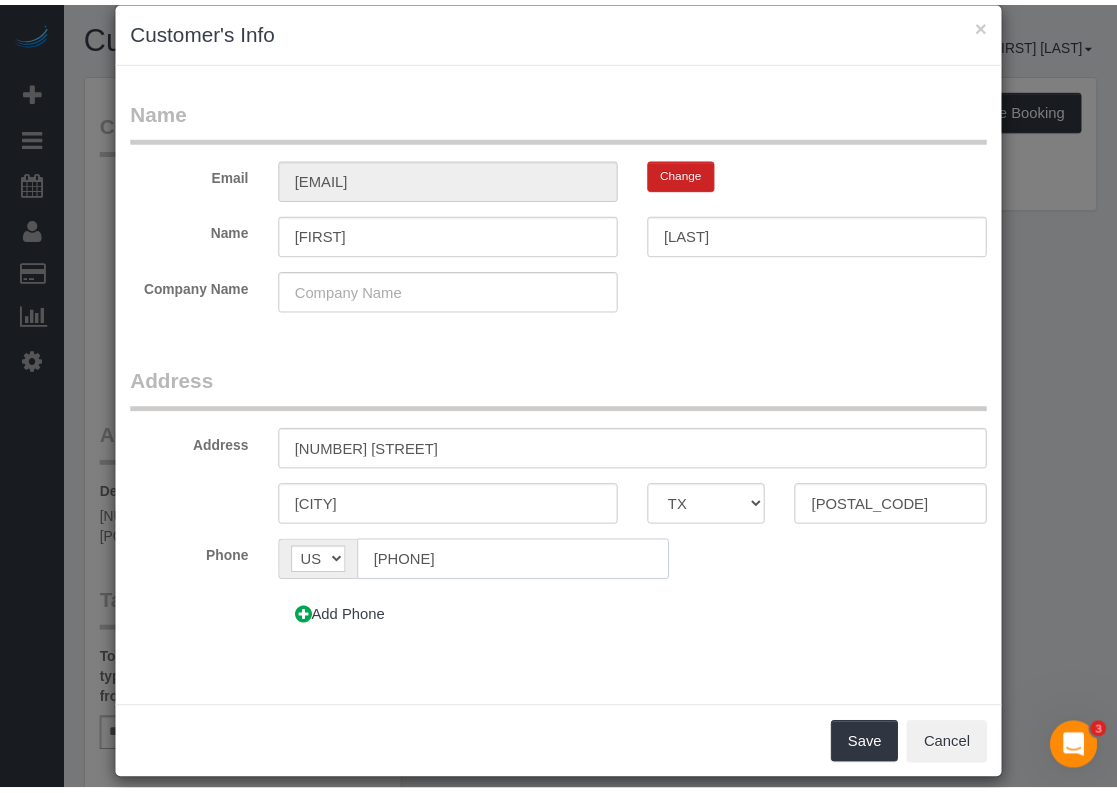 scroll, scrollTop: 46, scrollLeft: 0, axis: vertical 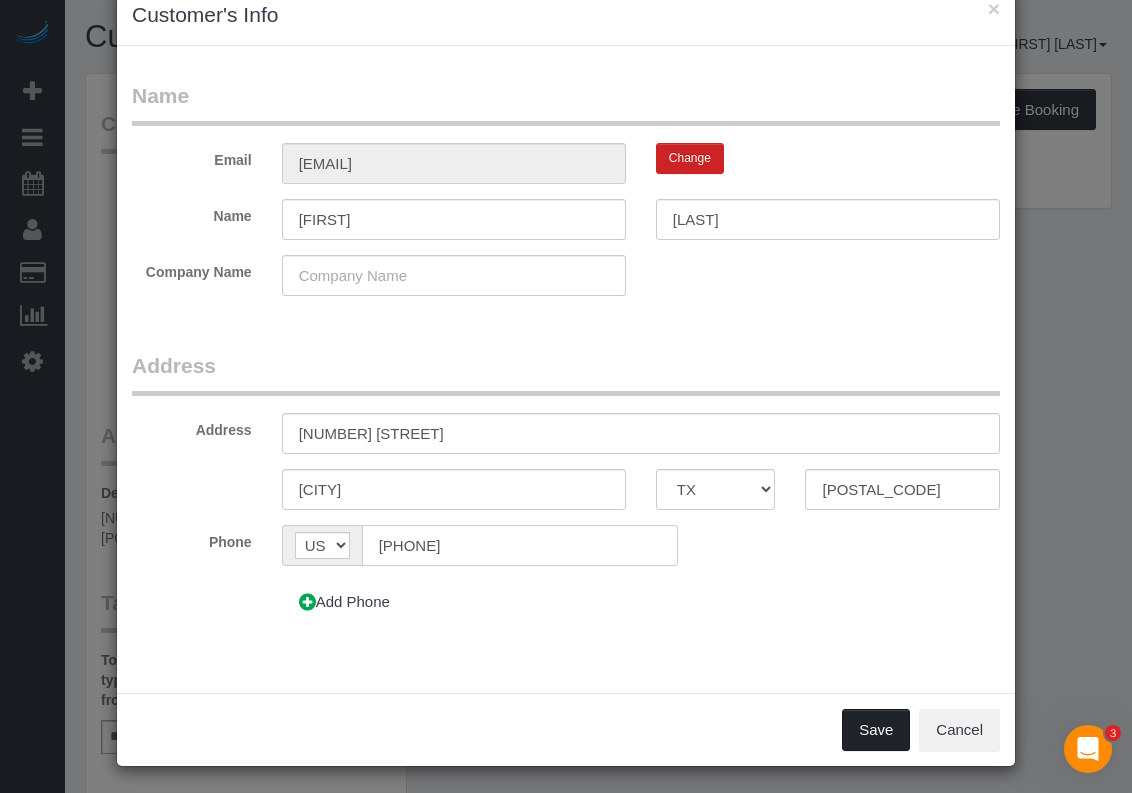 type on "[PHONE]" 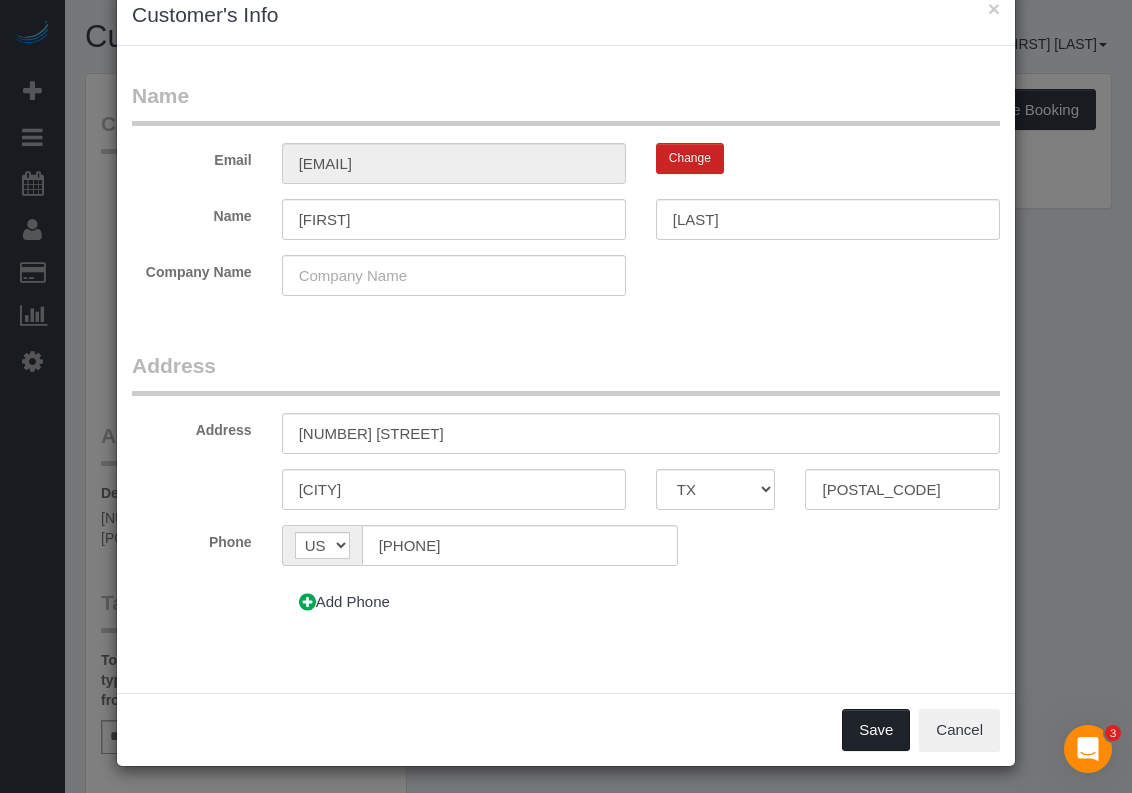 click on "Save" at bounding box center (876, 730) 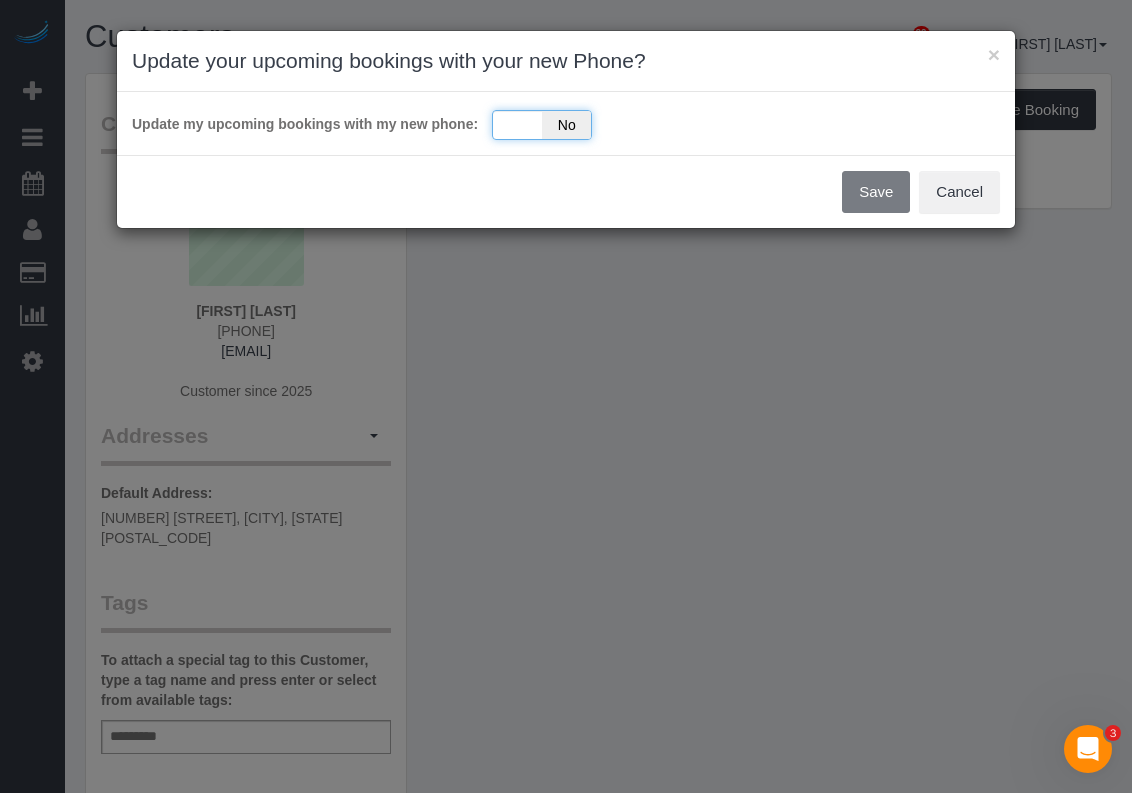 click on "Yes   No" at bounding box center [542, 125] 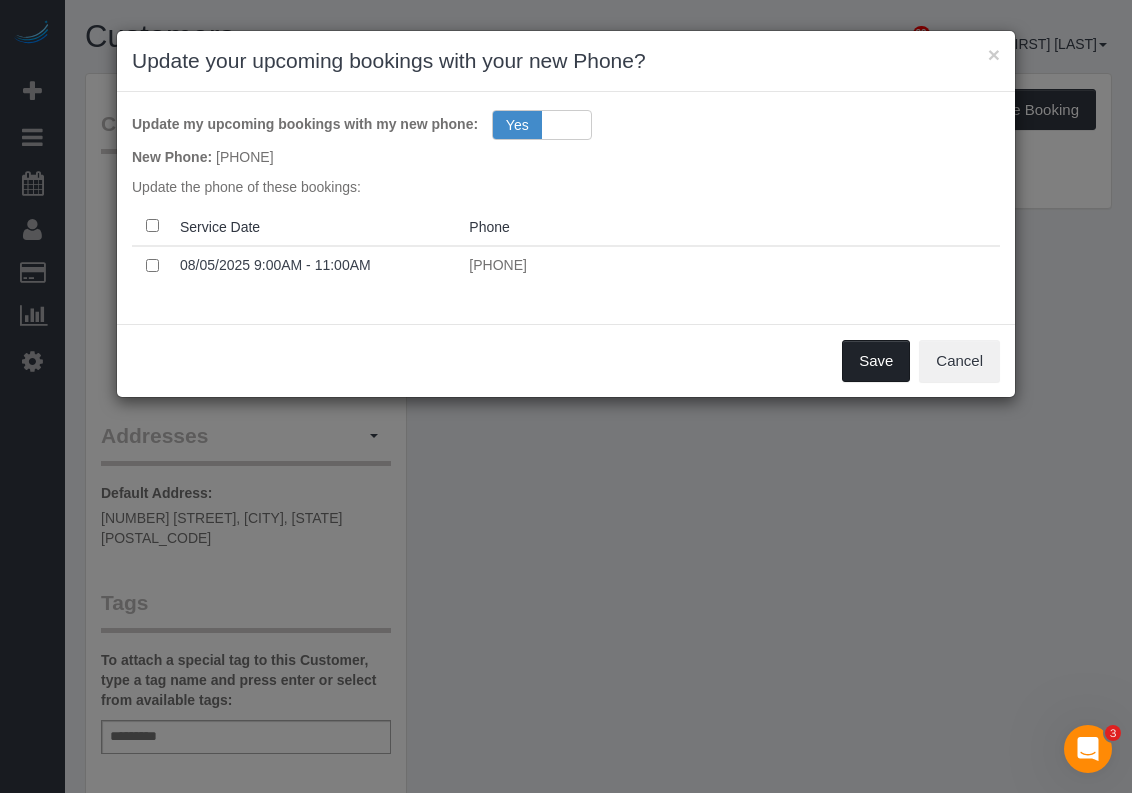 click on "Save" at bounding box center (876, 361) 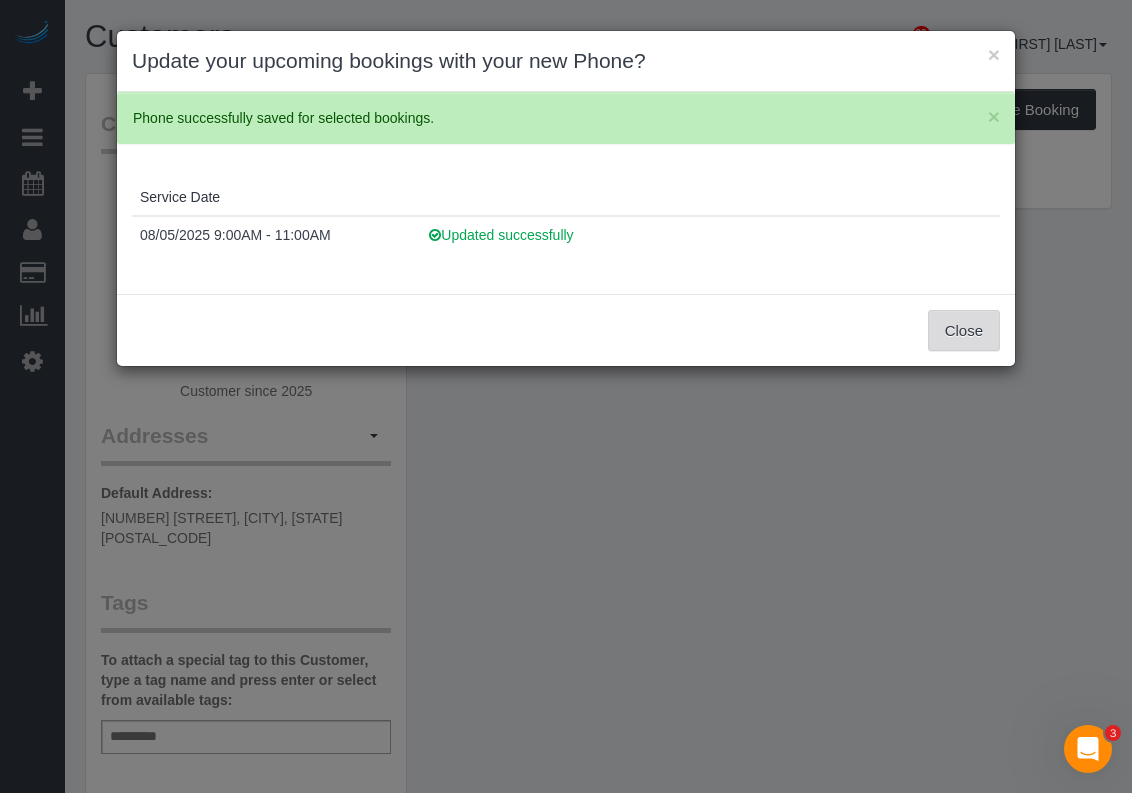 click on "Close" at bounding box center (964, 331) 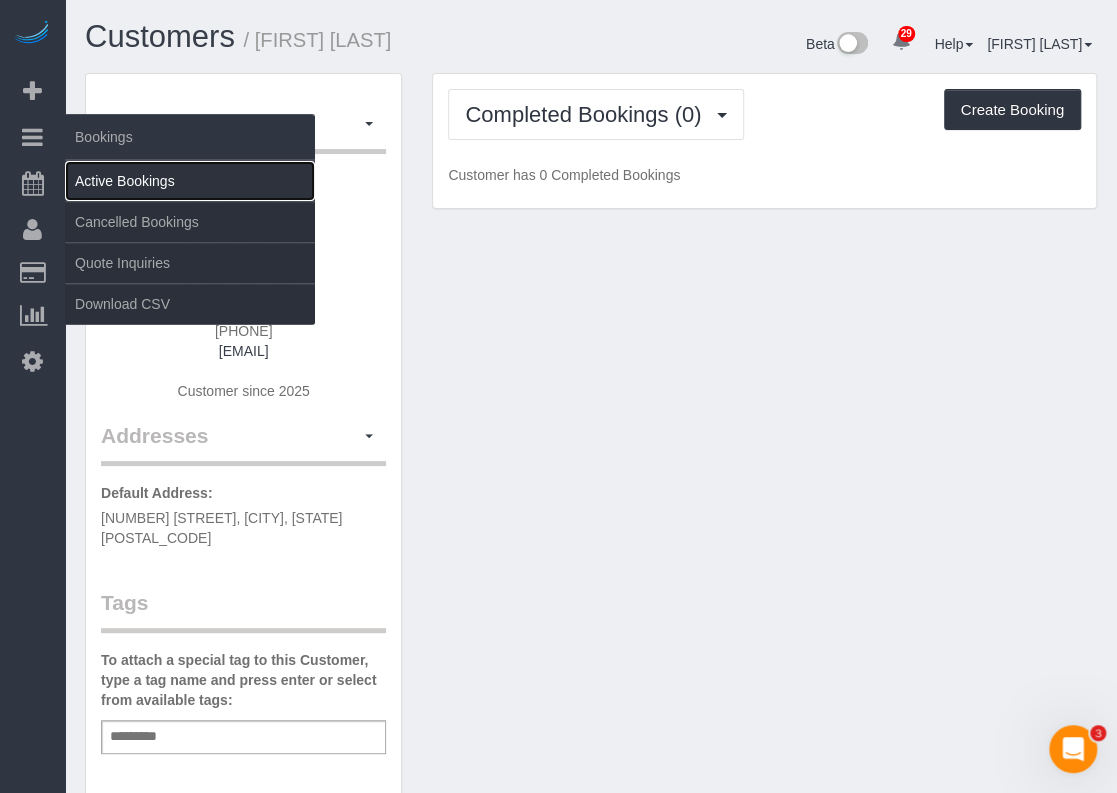 click on "Active Bookings" at bounding box center (190, 181) 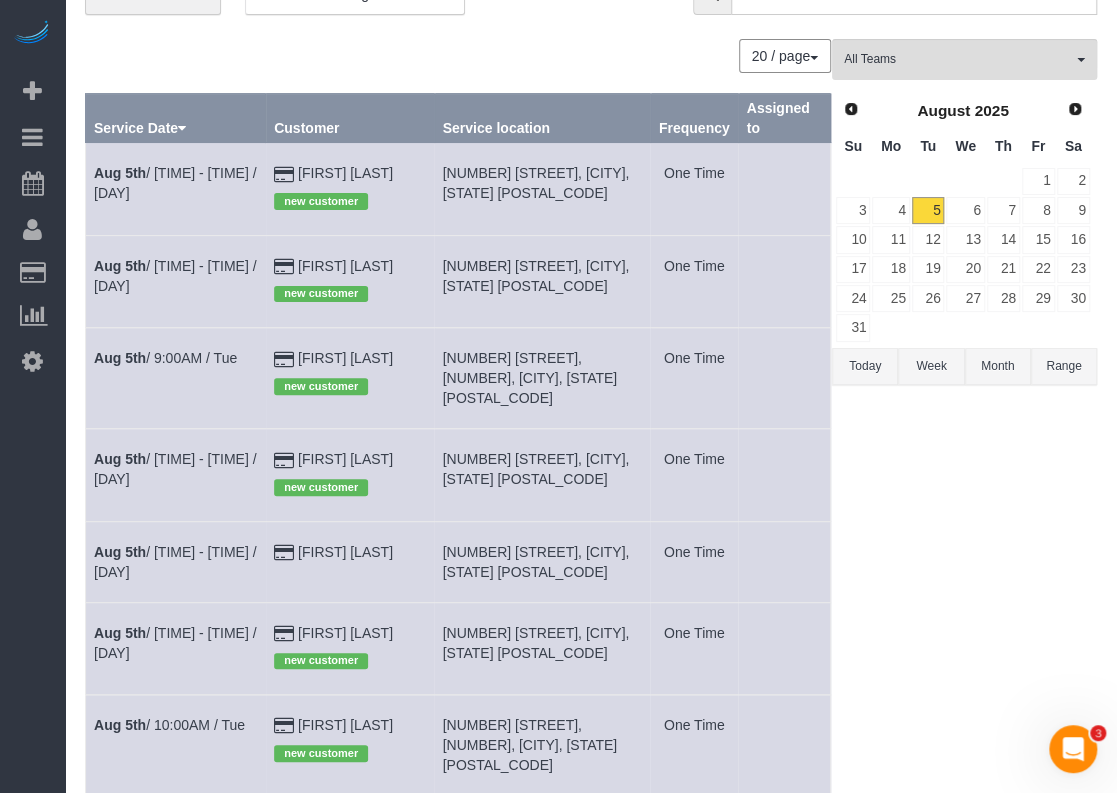 scroll, scrollTop: 200, scrollLeft: 0, axis: vertical 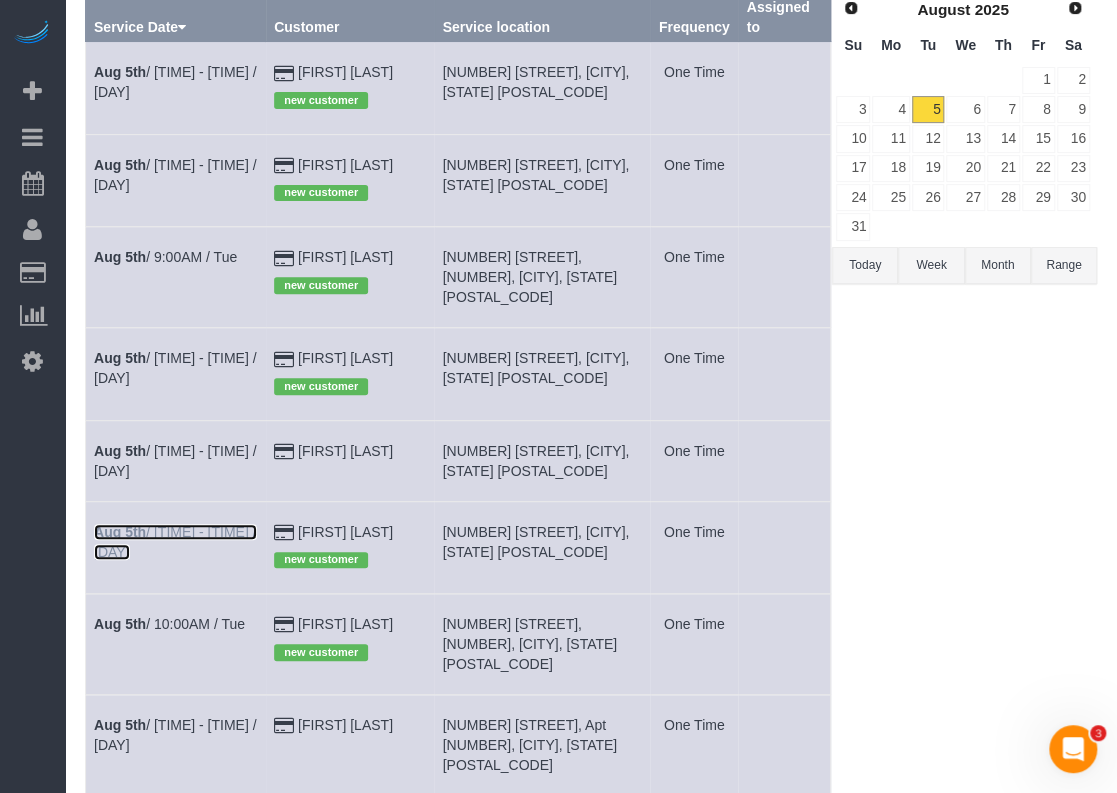 click on "[DATE]
/ [TIME] - [TIME] / [DAY]" at bounding box center (175, 542) 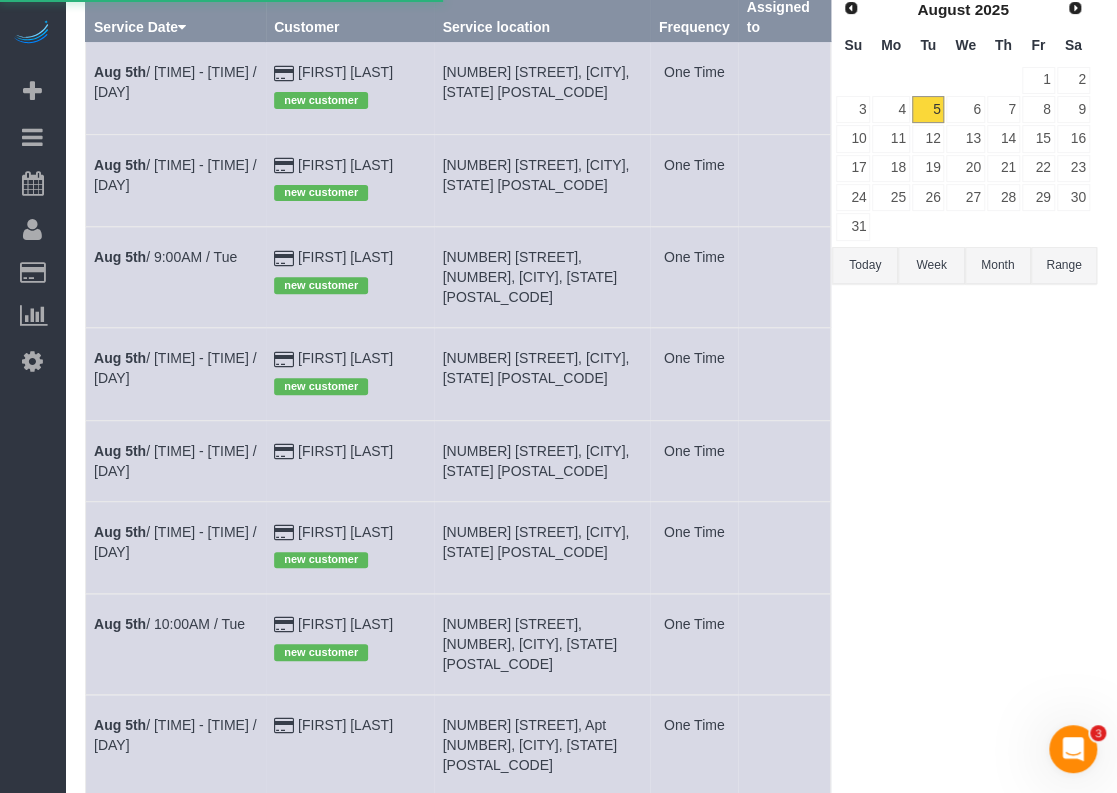 scroll, scrollTop: 0, scrollLeft: 0, axis: both 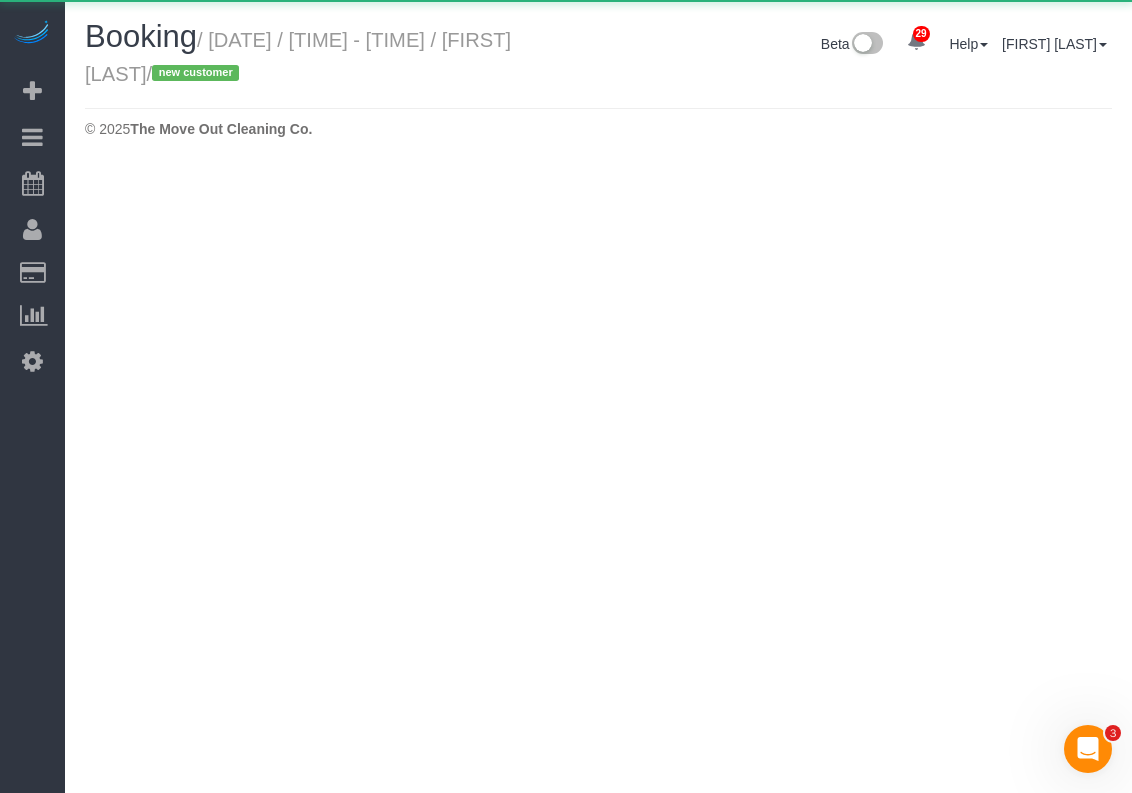 select on "TX" 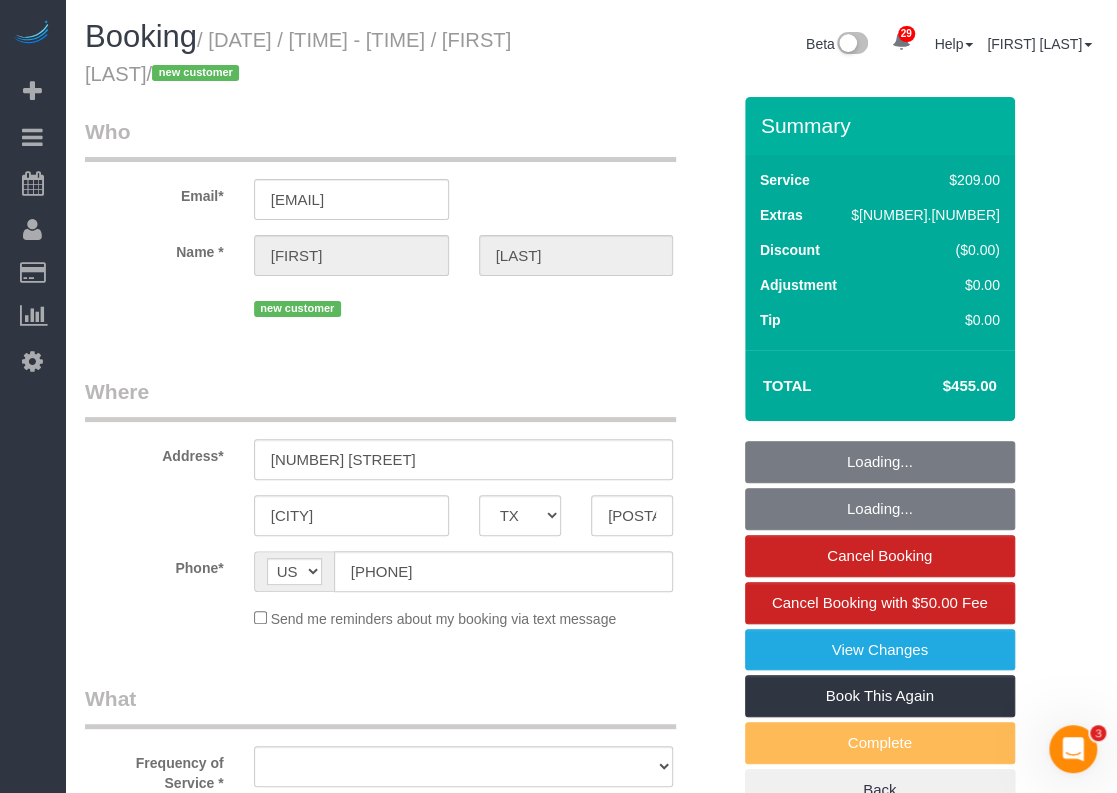select on "string:fspay-83e83b22-7c93-4b51-9570-0803e969bf39" 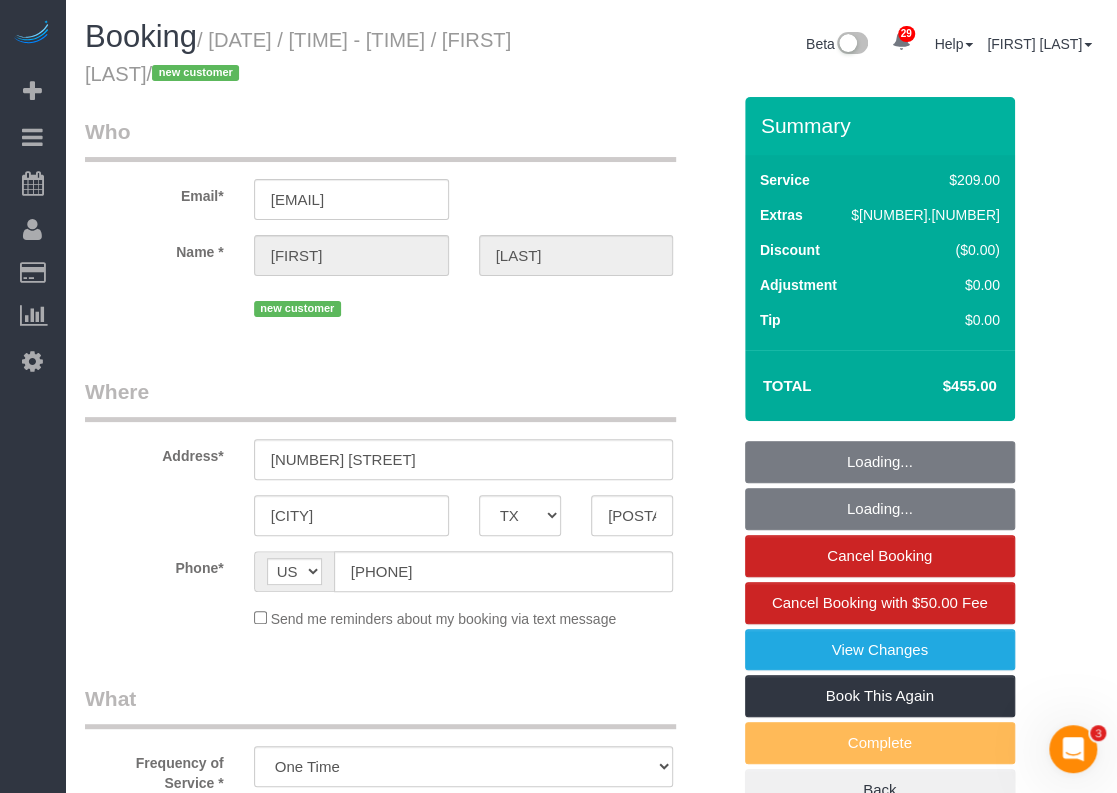 select on "object:3198" 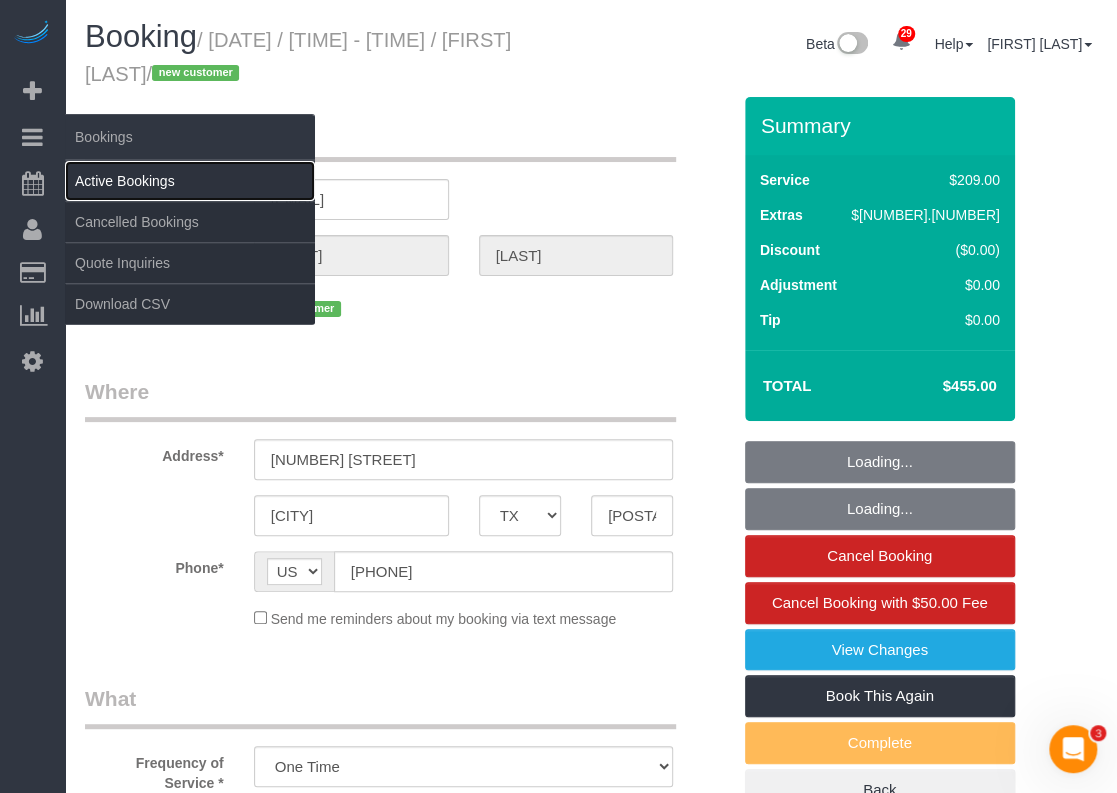 click on "Active Bookings" at bounding box center [190, 181] 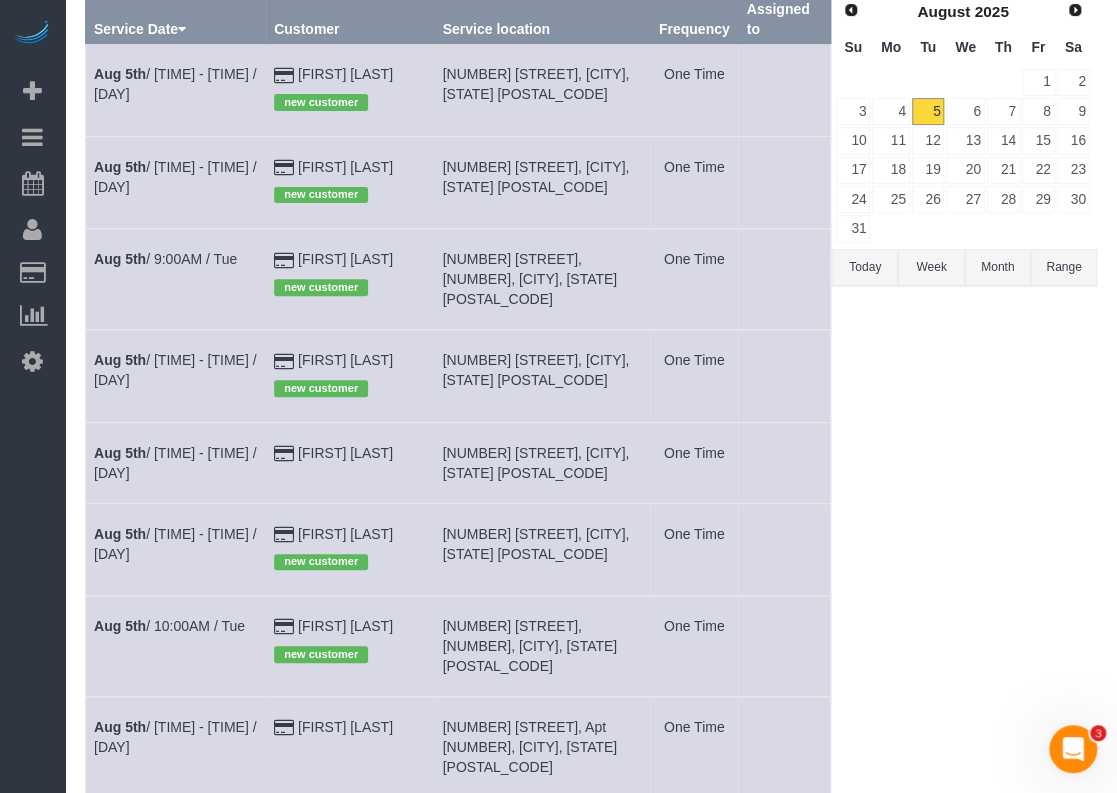 scroll, scrollTop: 200, scrollLeft: 0, axis: vertical 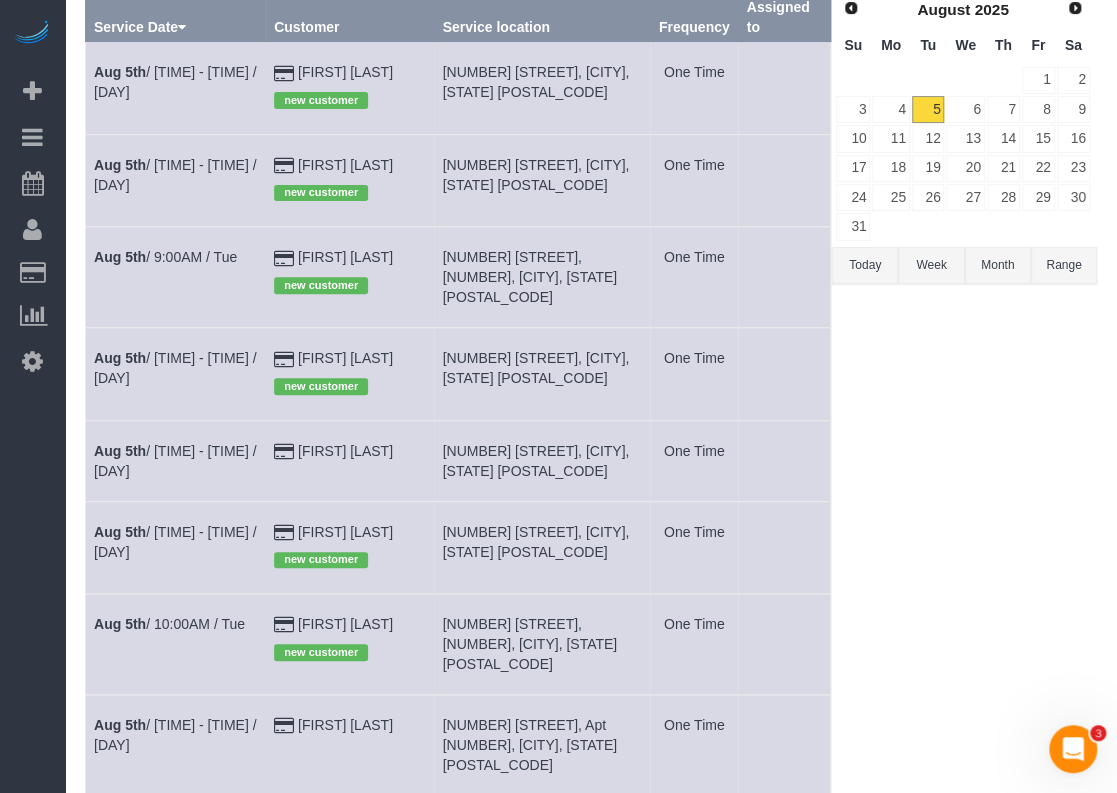 drag, startPoint x: 386, startPoint y: 551, endPoint x: 301, endPoint y: 551, distance: 85 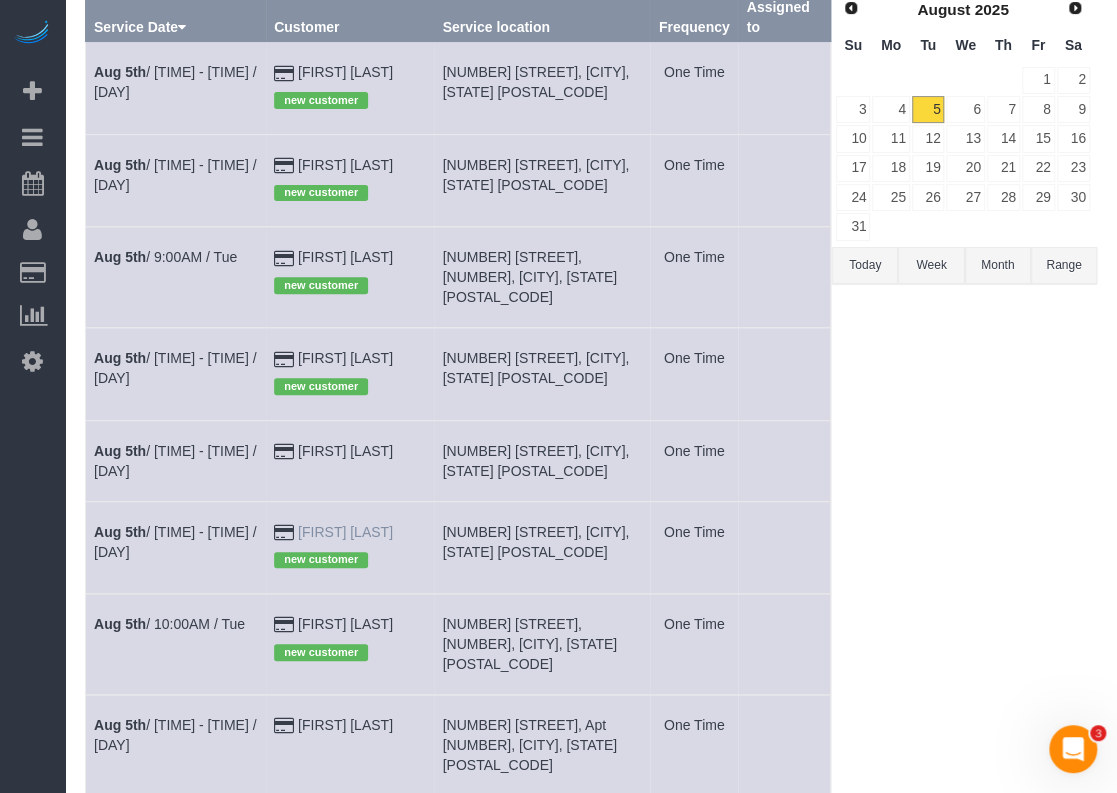 drag, startPoint x: 404, startPoint y: 541, endPoint x: 304, endPoint y: 544, distance: 100.04499 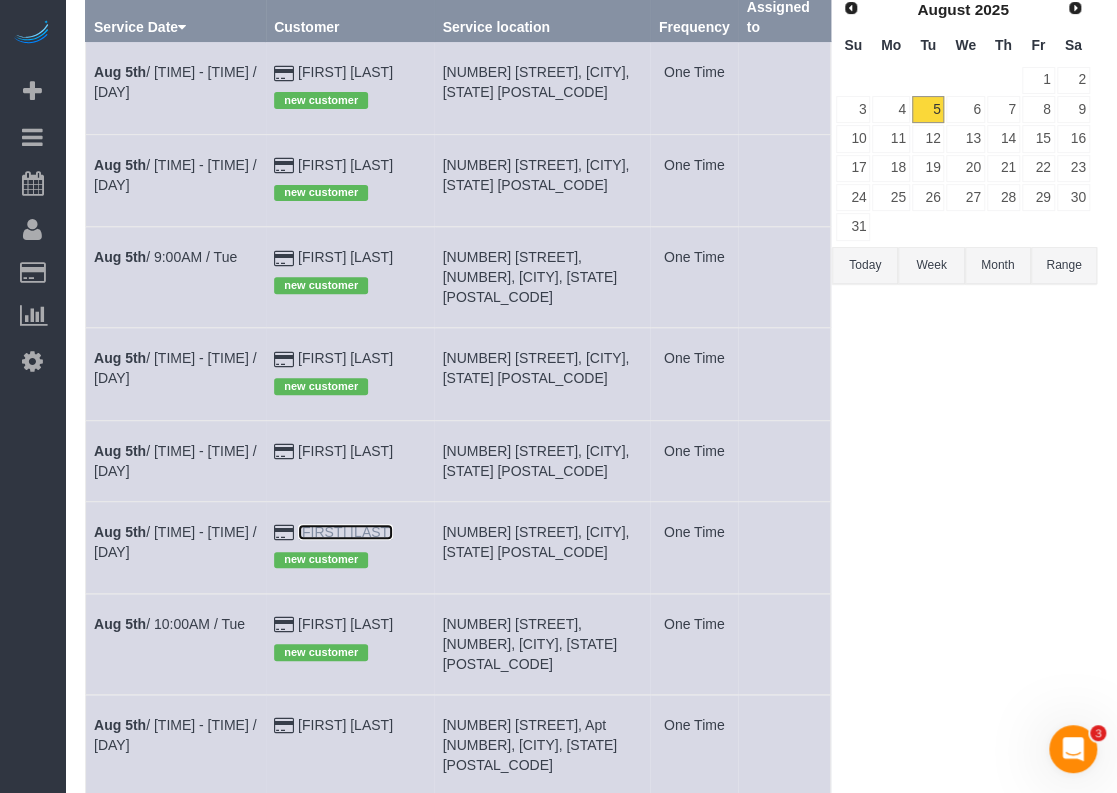 copy on "[FIRST] [LAST]" 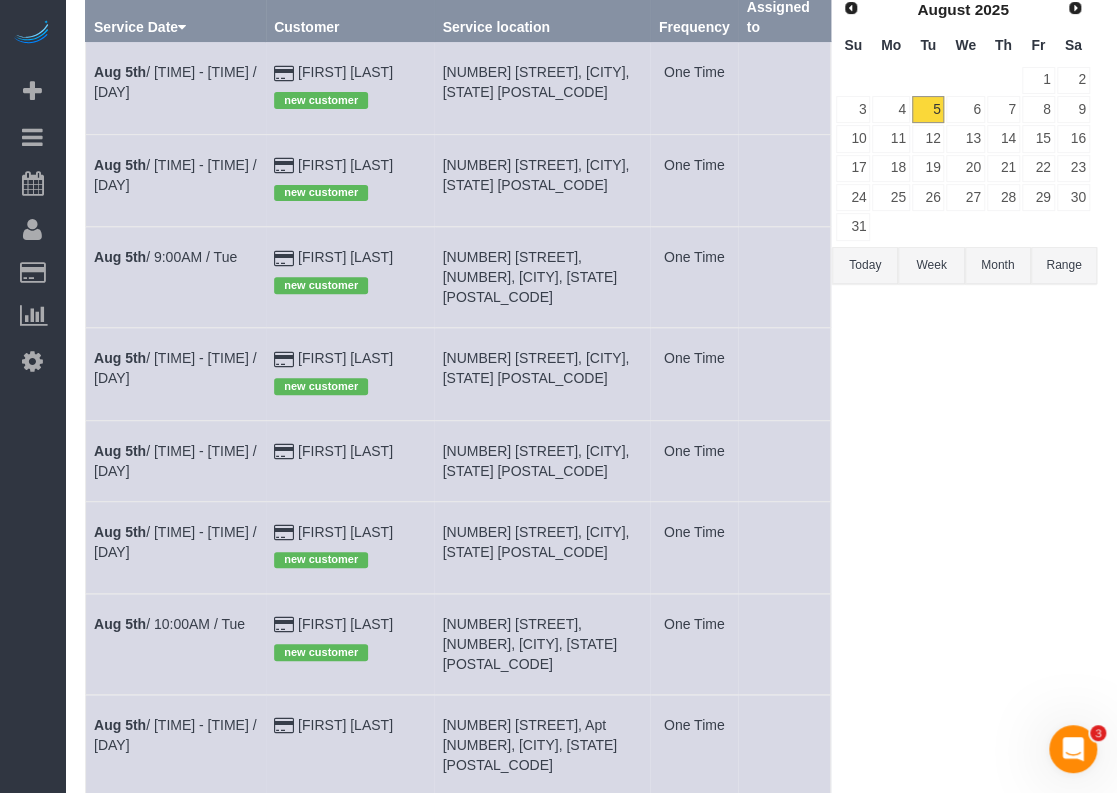 click on "[DATE]
/ [TIME] - [TIME] / [DAY]" at bounding box center (176, 547) 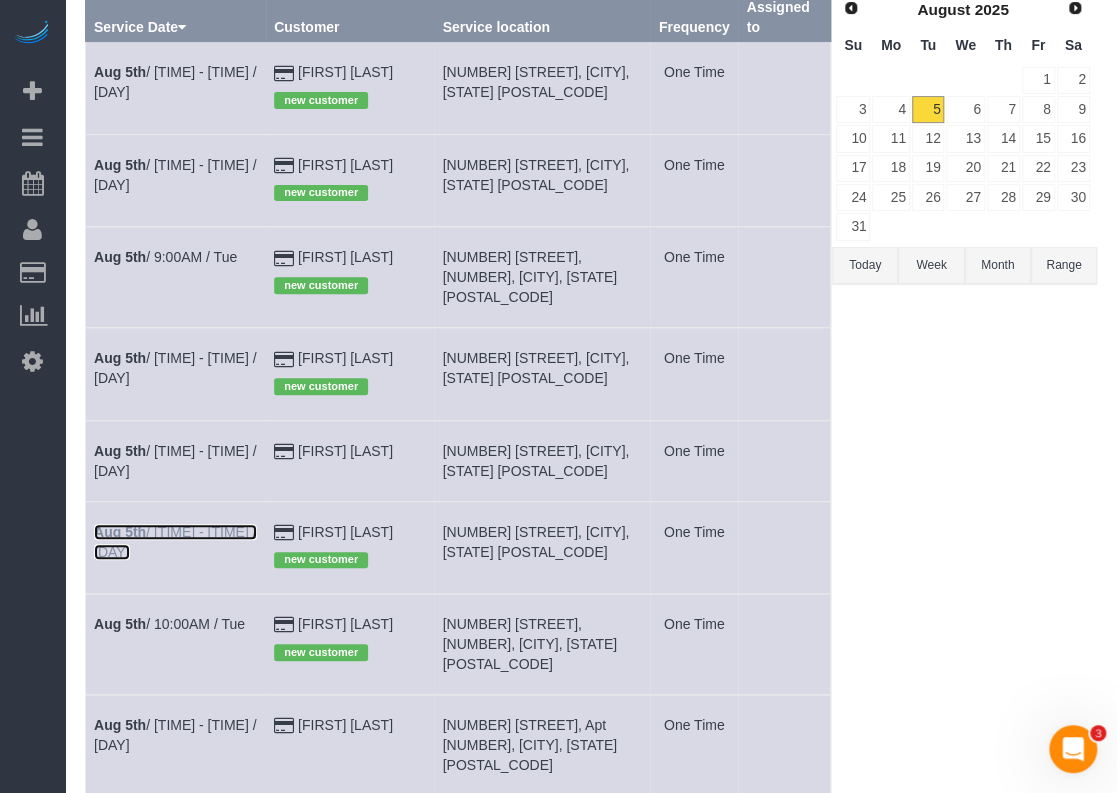 click on "[DATE]
/ [TIME] - [TIME] / [DAY]" at bounding box center [175, 542] 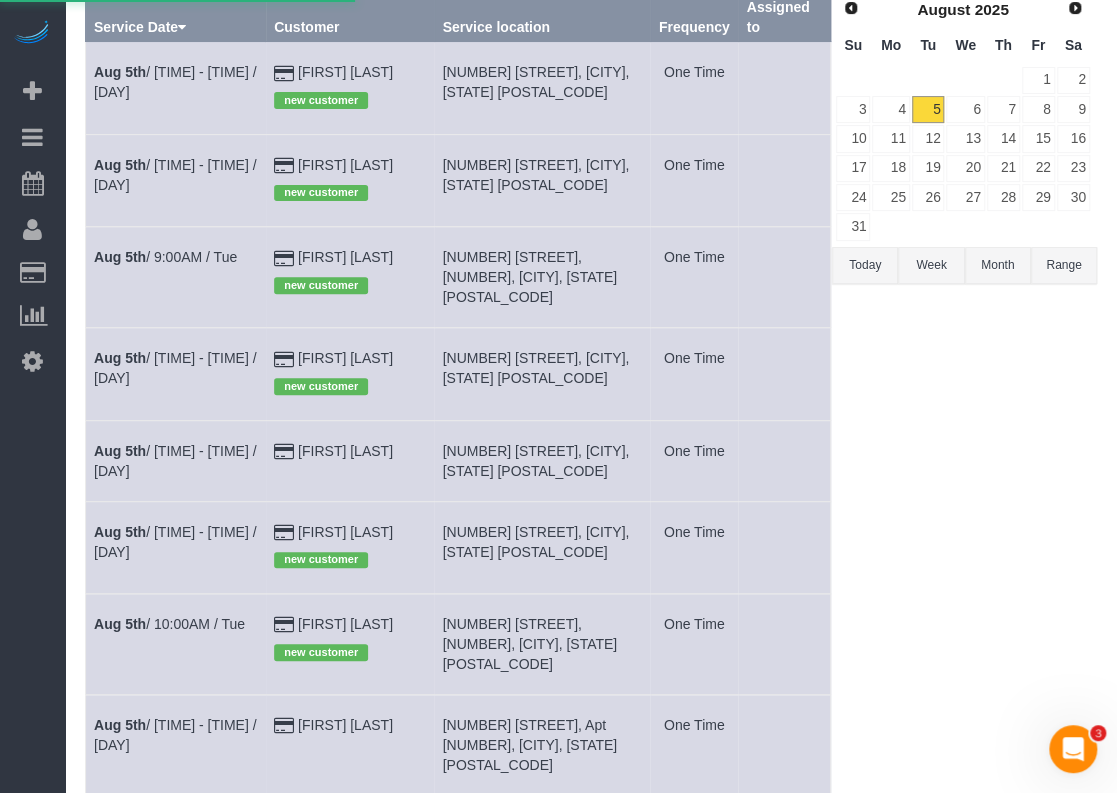 scroll, scrollTop: 0, scrollLeft: 0, axis: both 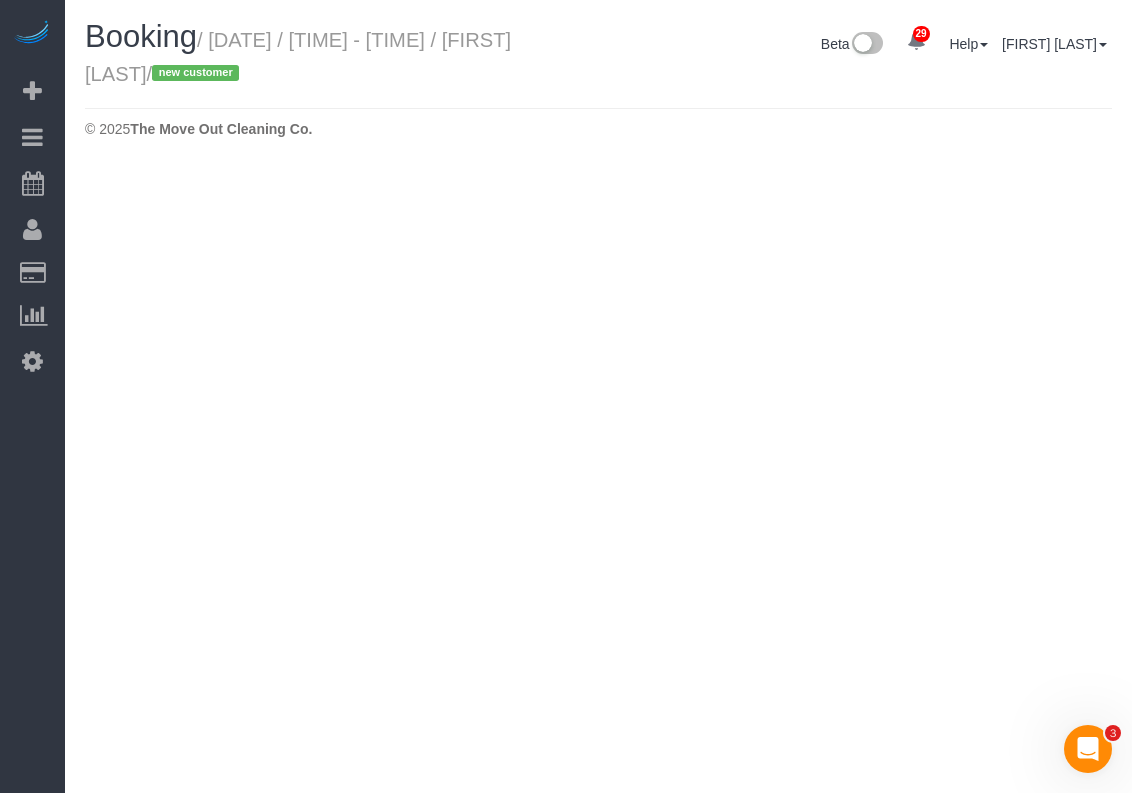 select on "TX" 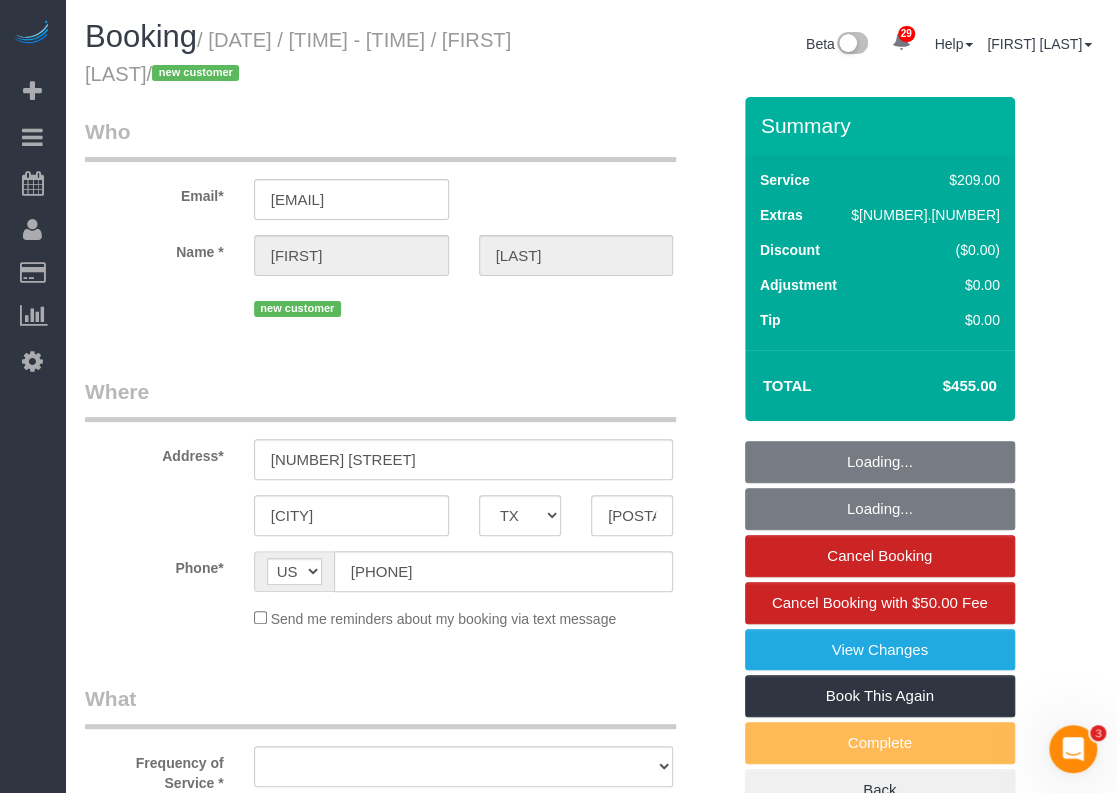 select on "string:fspay-83e83b22-7c93-4b51-9570-0803e969bf39" 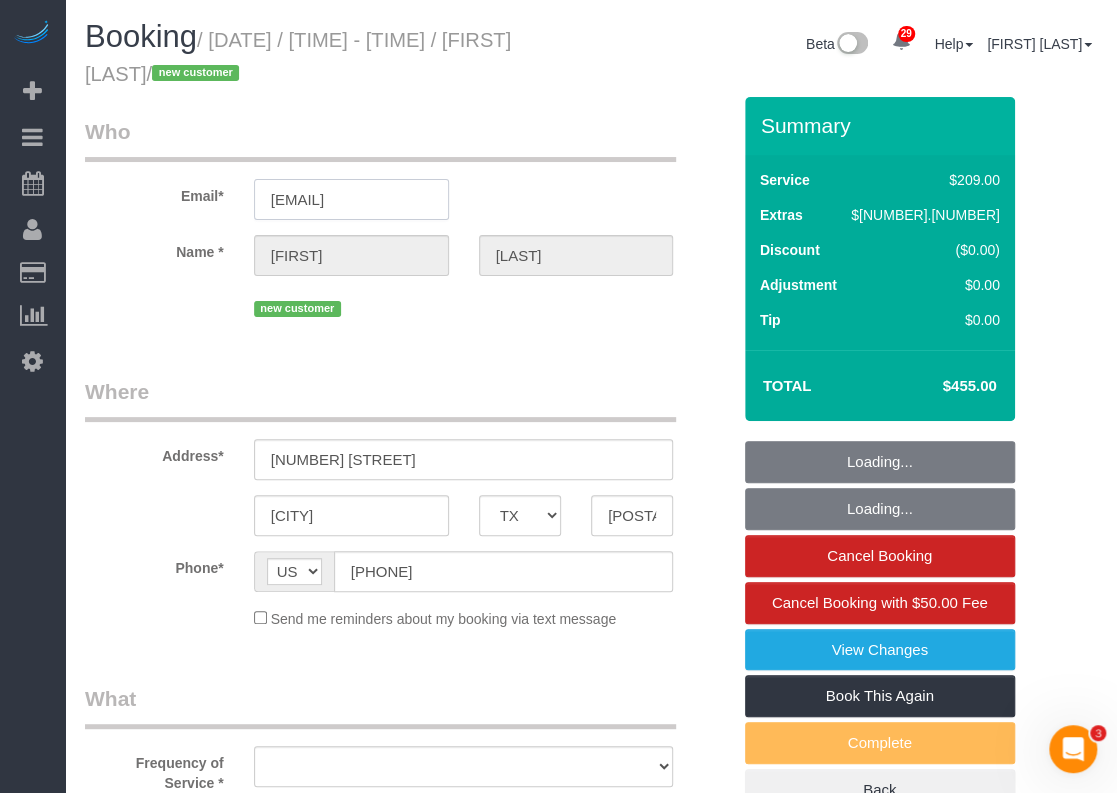 click on "[EMAIL]" at bounding box center (351, 199) 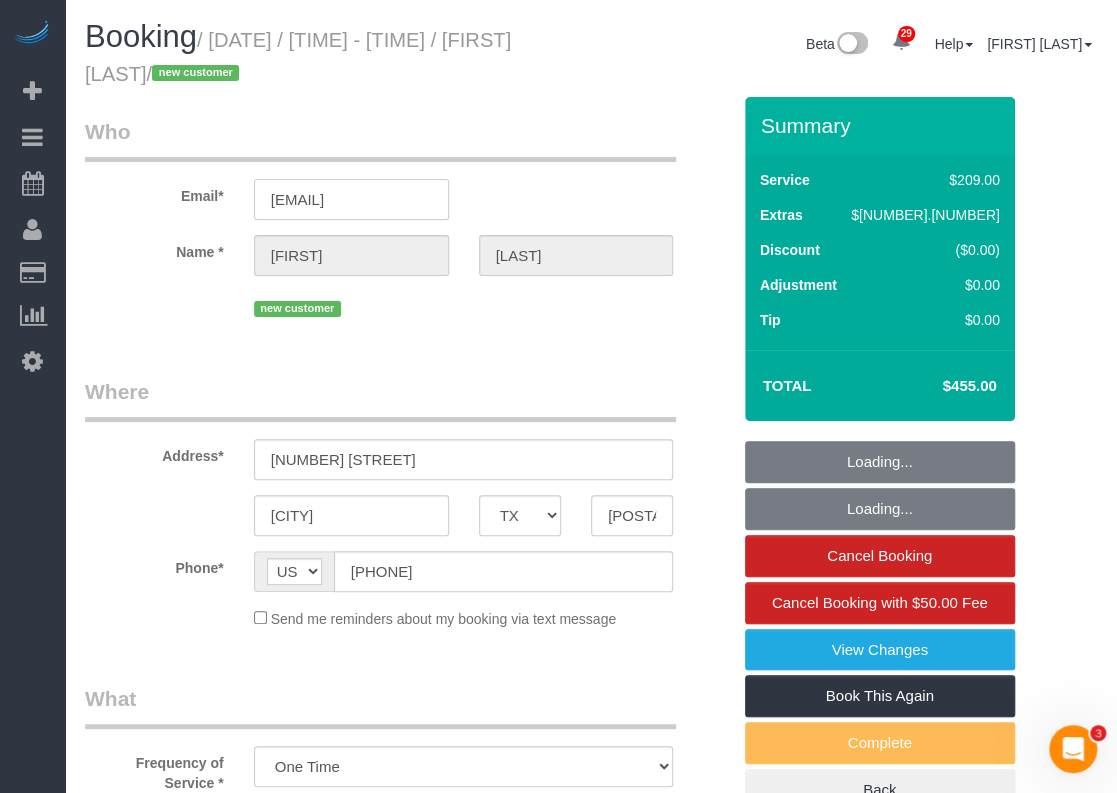 select on "object:4086" 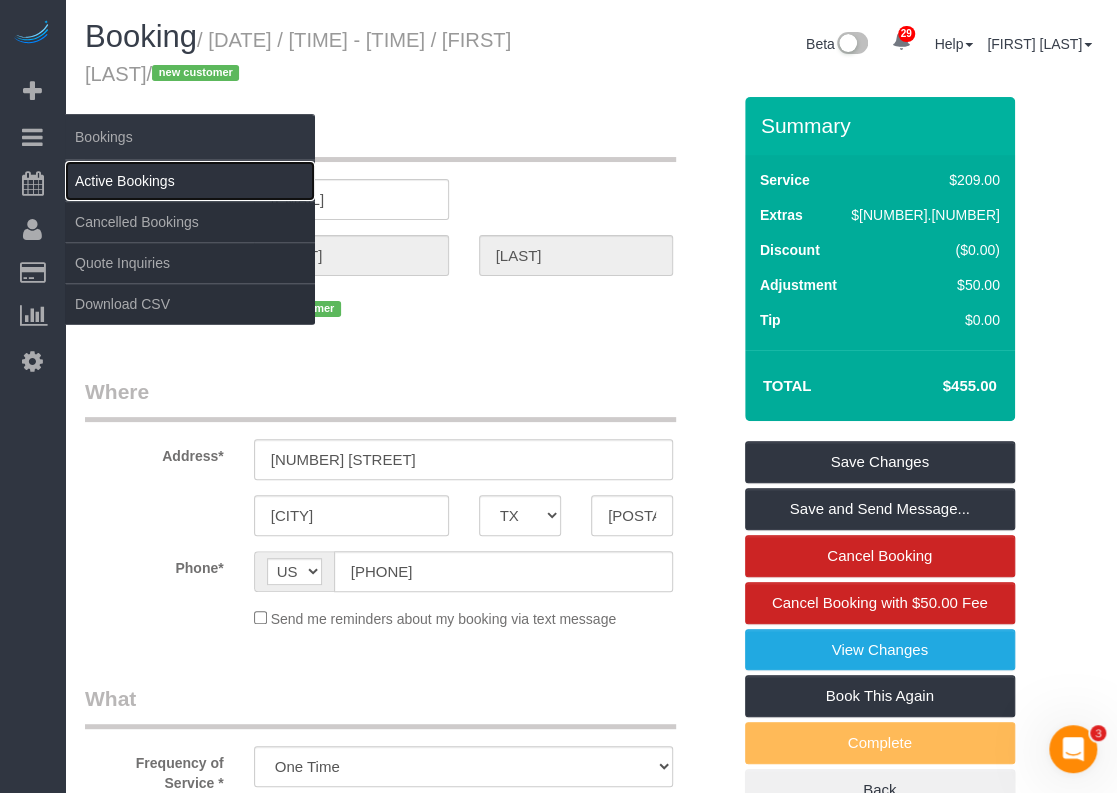click on "Active Bookings" at bounding box center (190, 181) 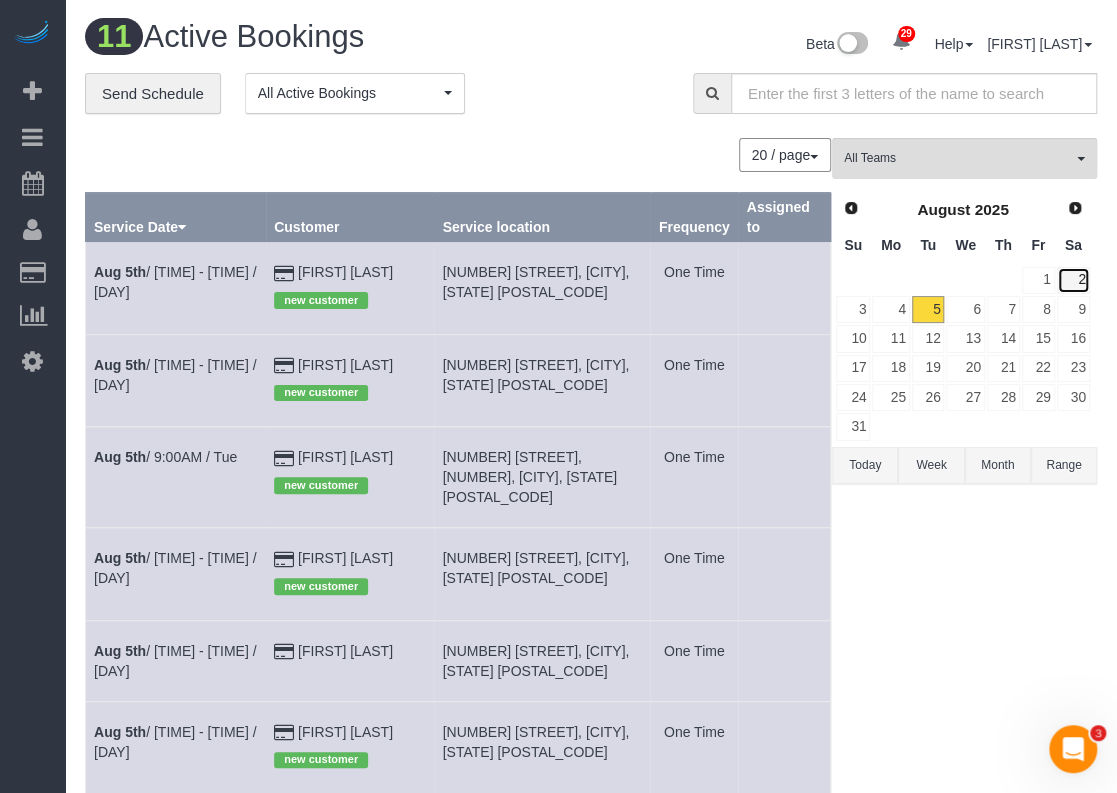 click on "2" at bounding box center (1073, 280) 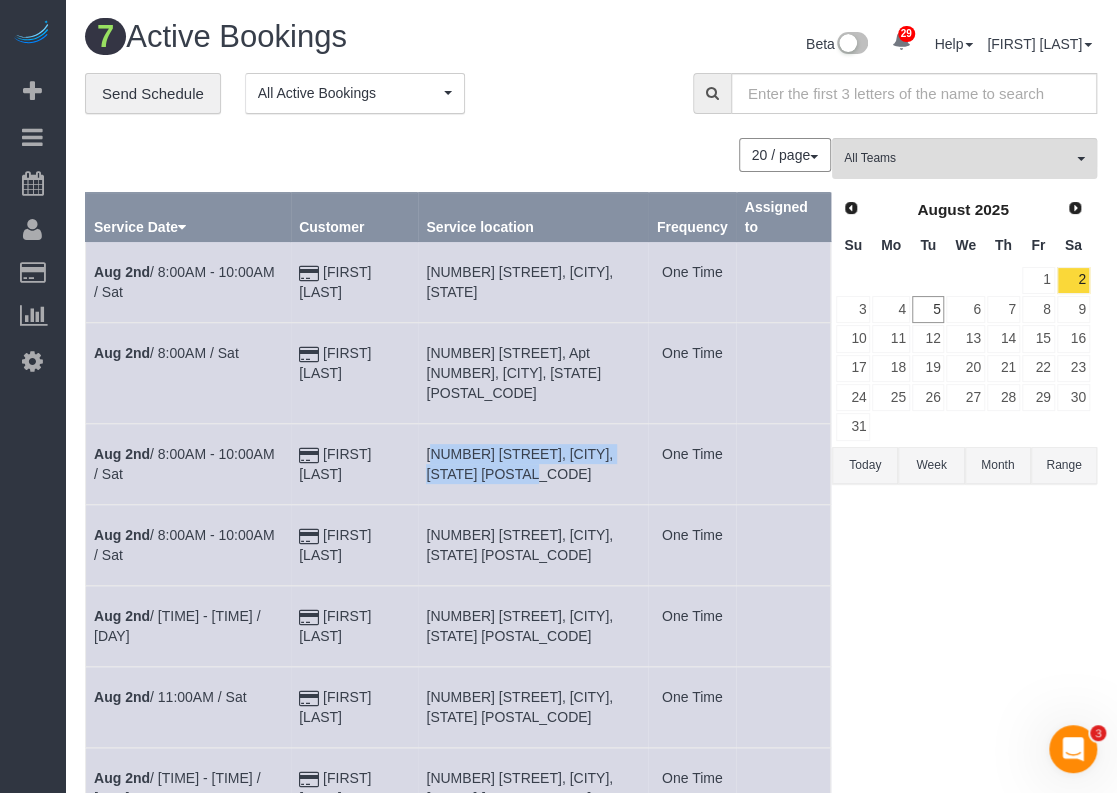 drag, startPoint x: 573, startPoint y: 446, endPoint x: 438, endPoint y: 425, distance: 136.62357 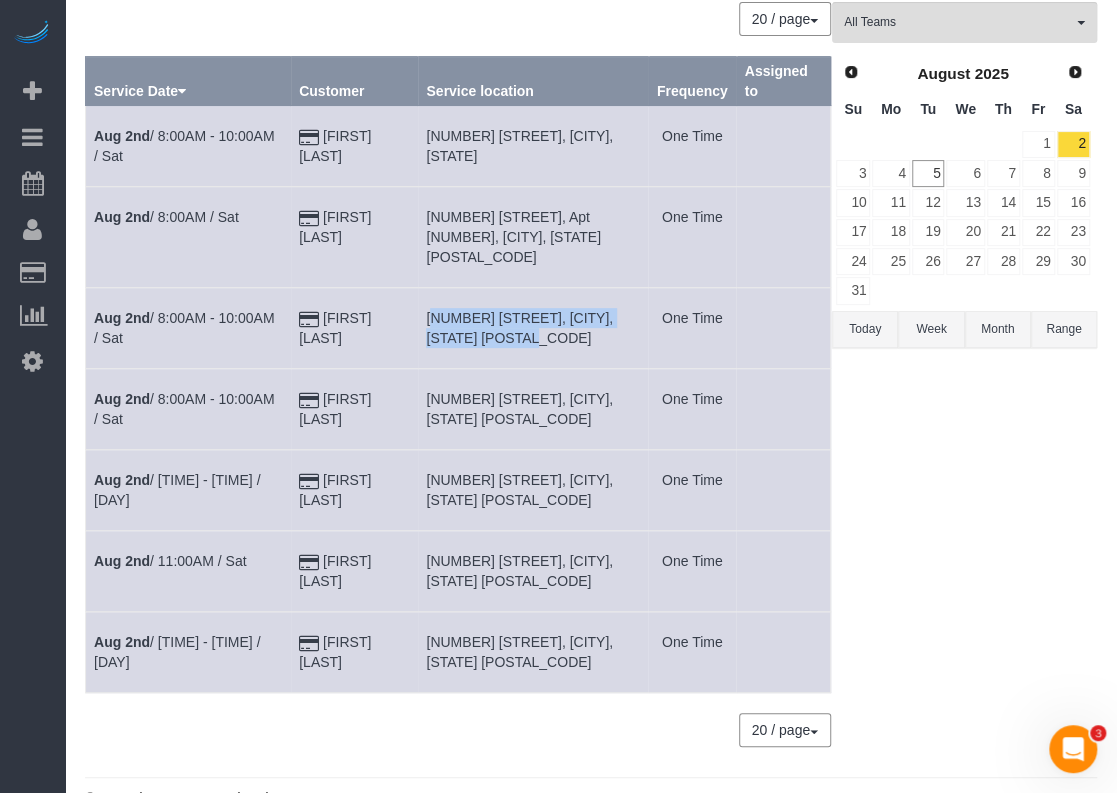 scroll, scrollTop: 136, scrollLeft: 0, axis: vertical 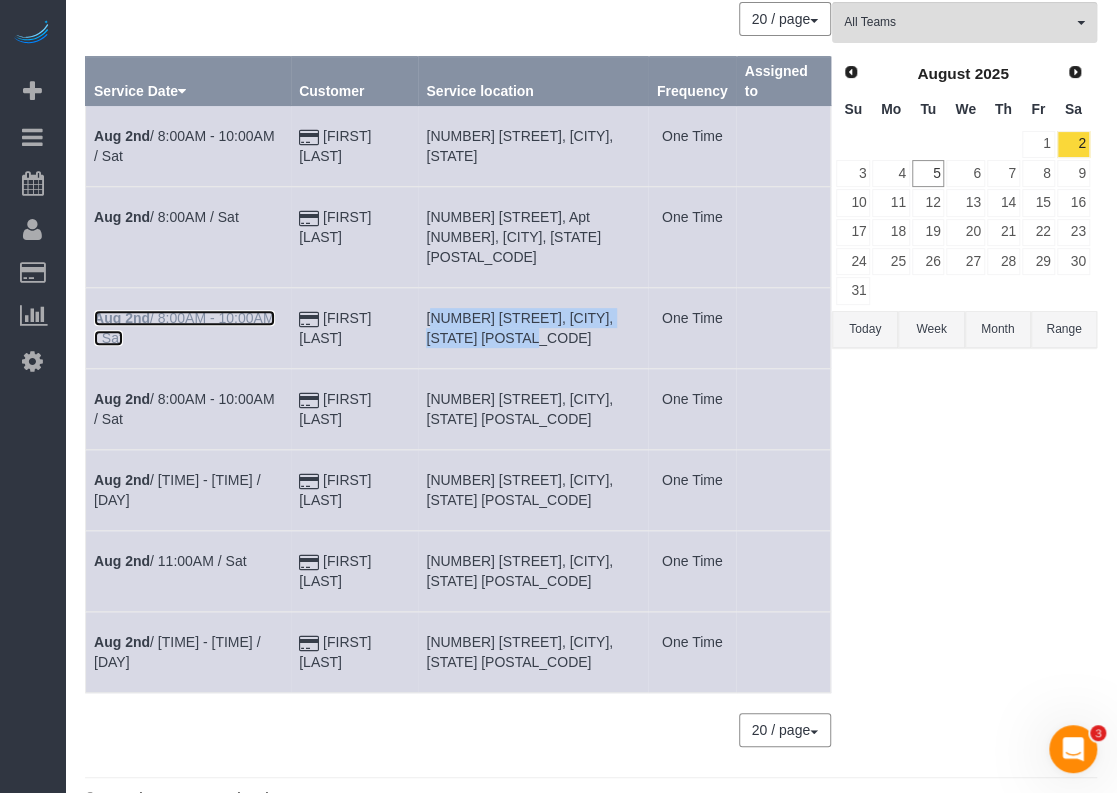 click on "[DATE]
/ [TIME] - [TIME] / [DAY]" at bounding box center [184, 328] 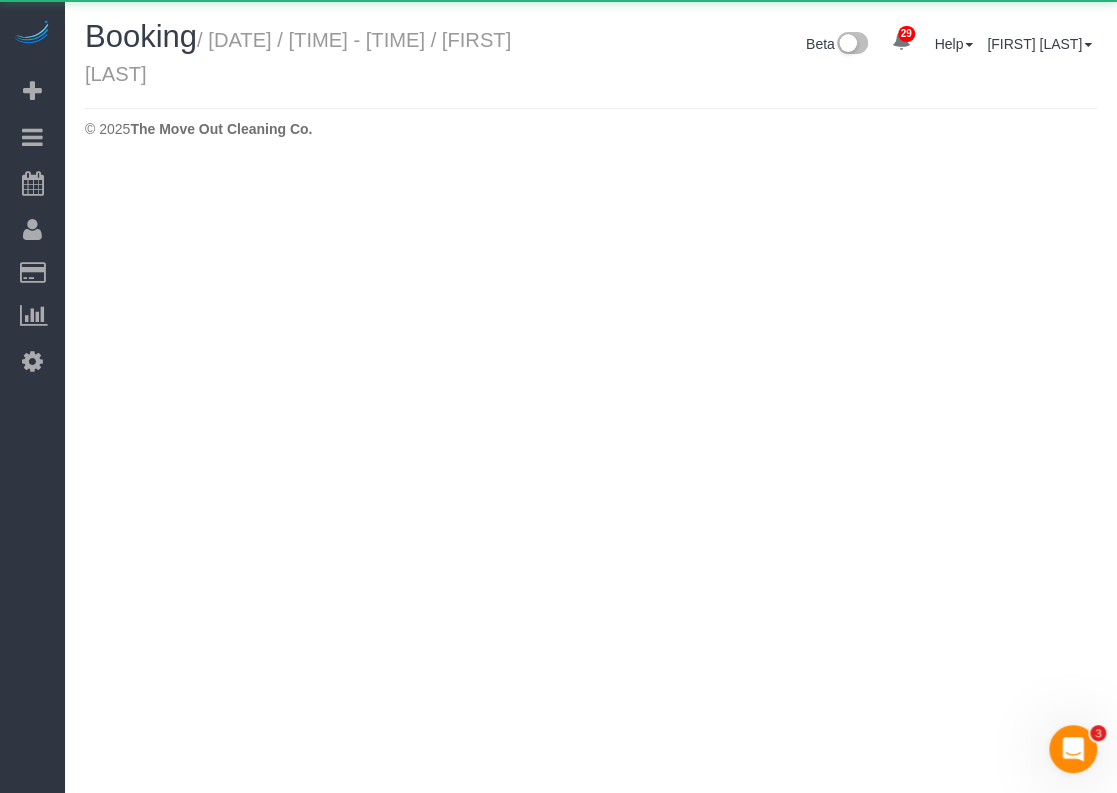 scroll, scrollTop: 0, scrollLeft: 0, axis: both 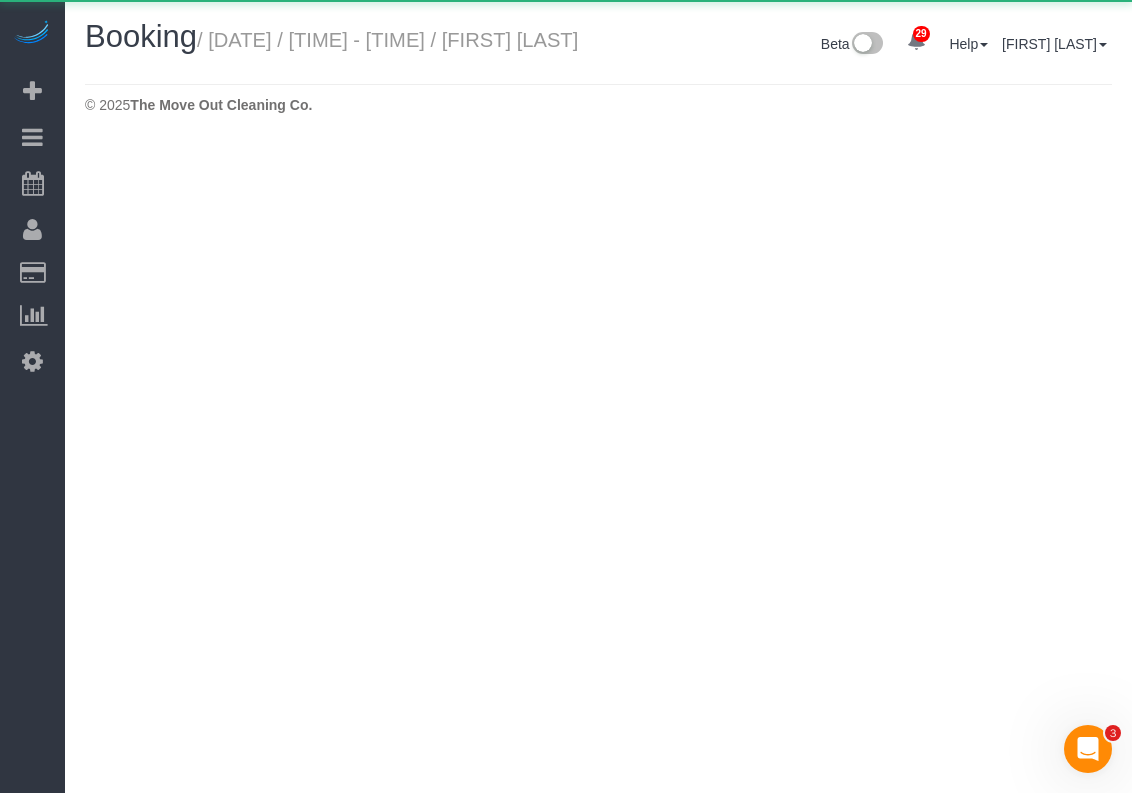 select on "TX" 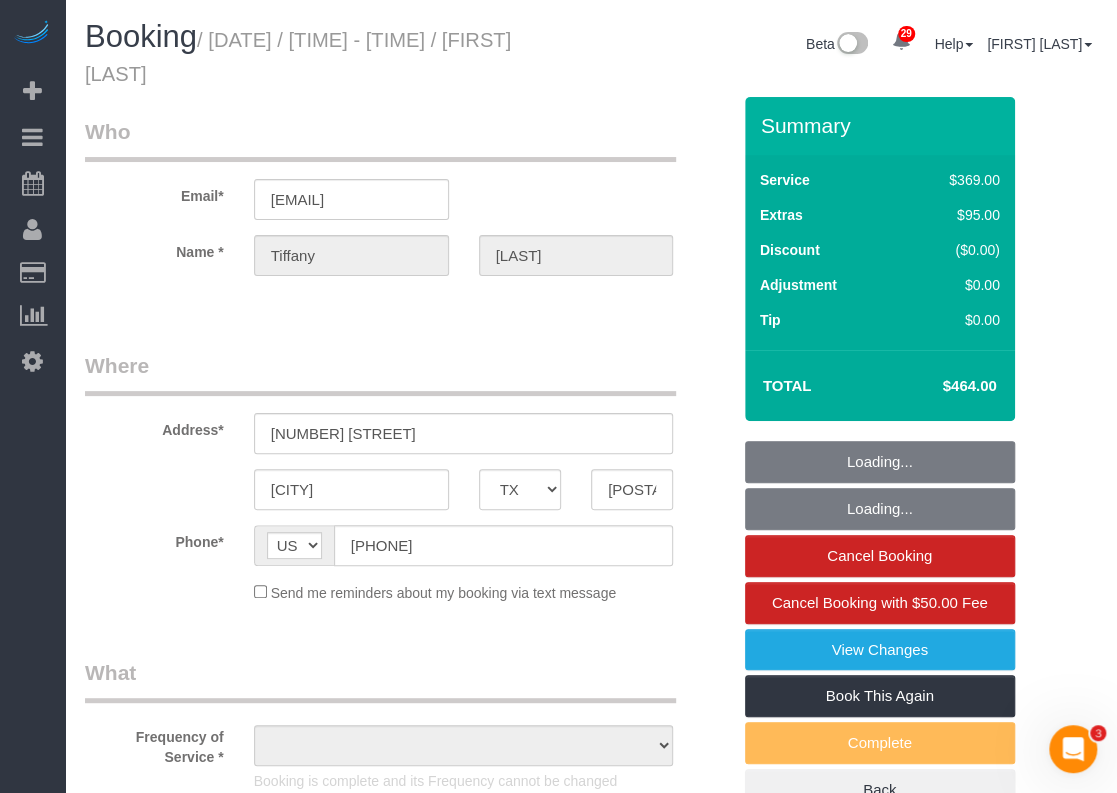 select on "spot64" 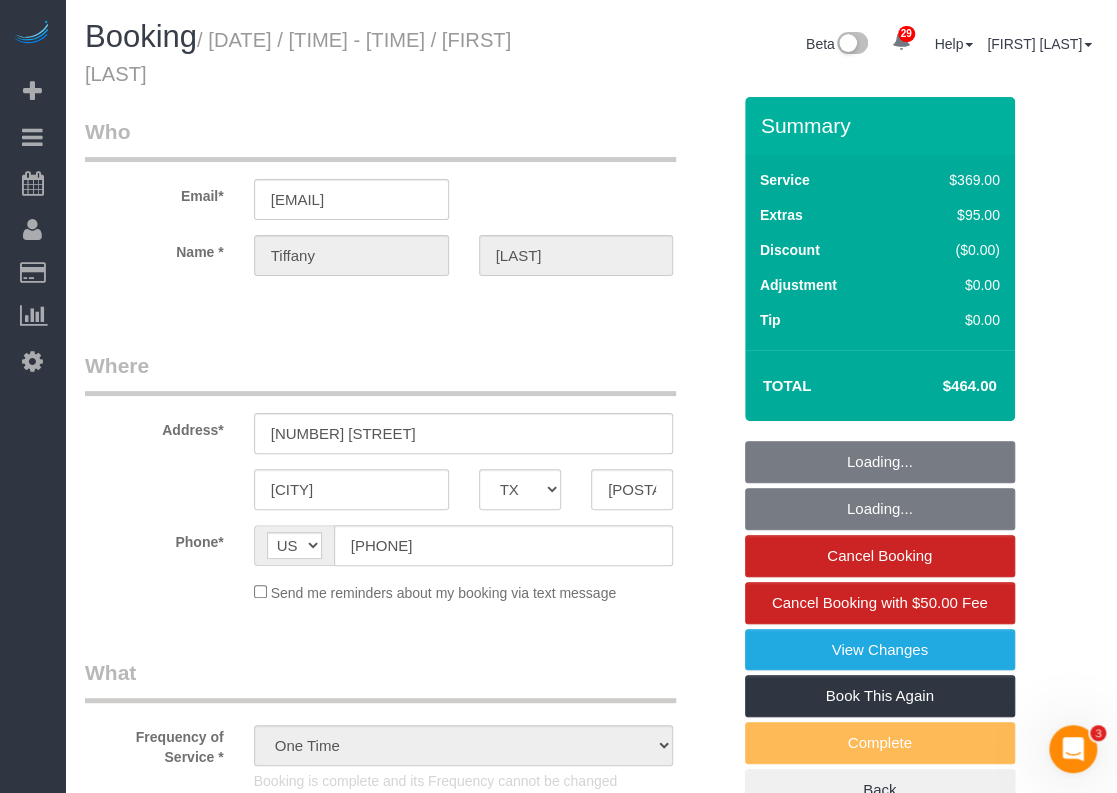 select on "object:5027" 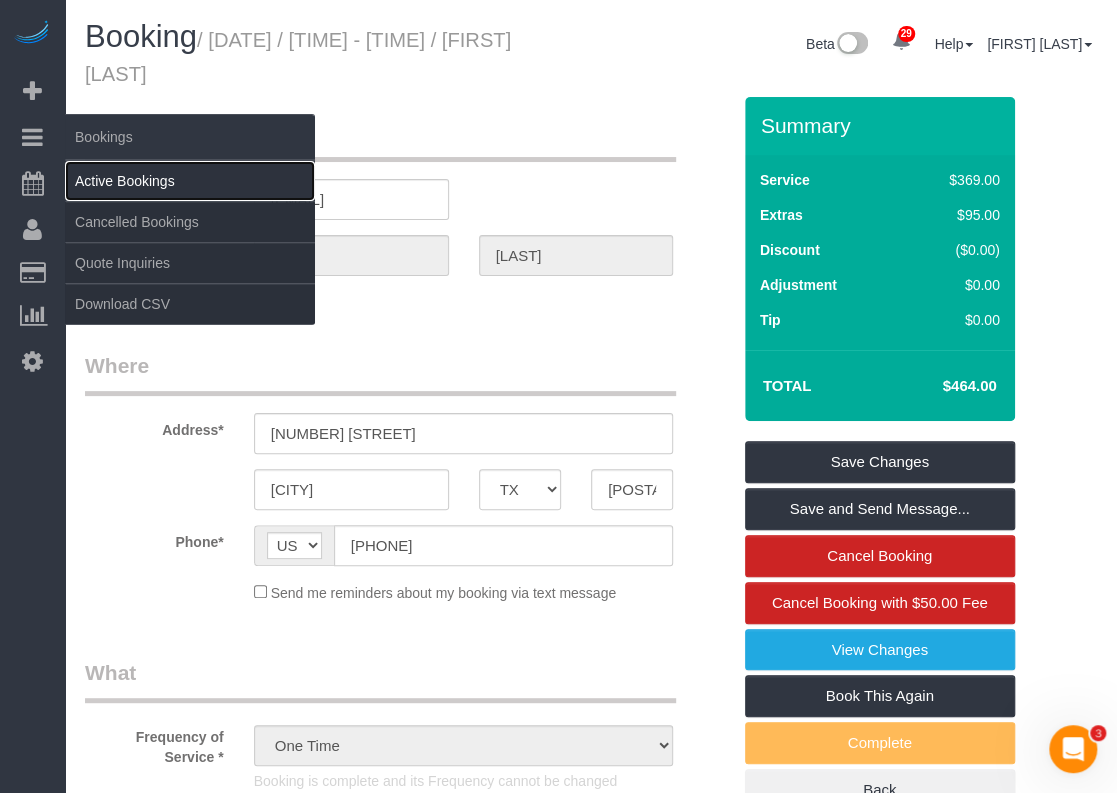 click on "Active Bookings" at bounding box center [190, 181] 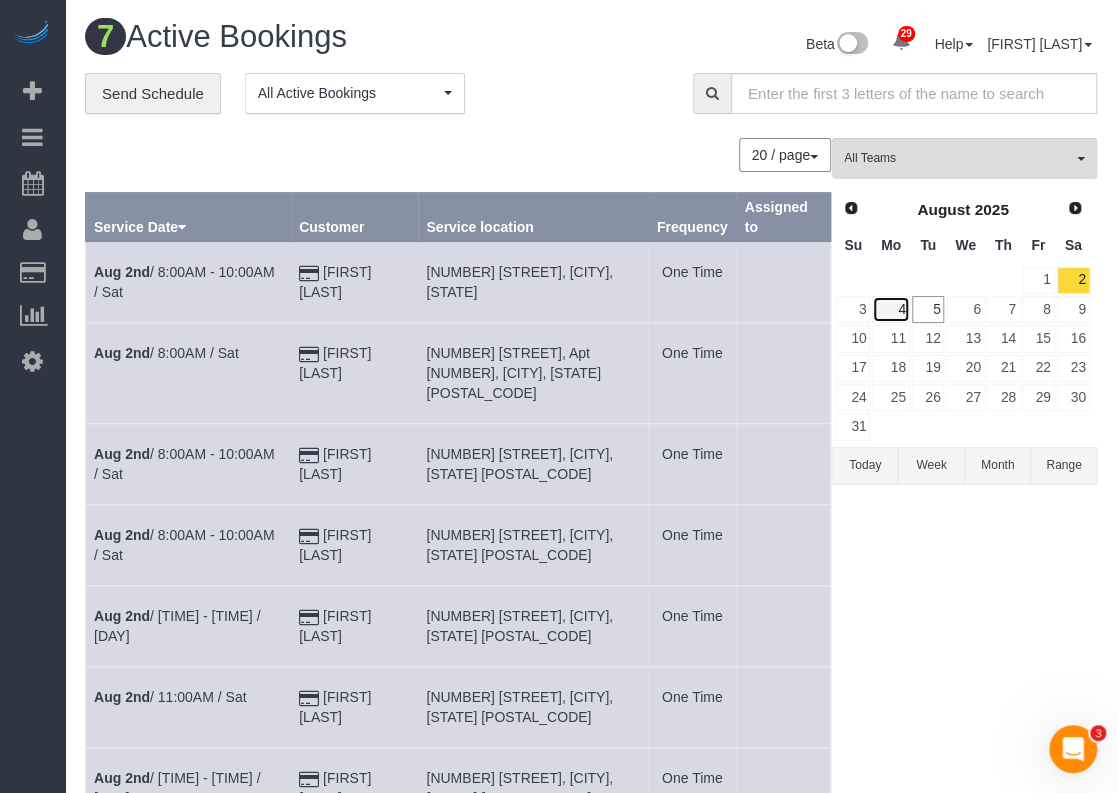 click on "4" at bounding box center [890, 309] 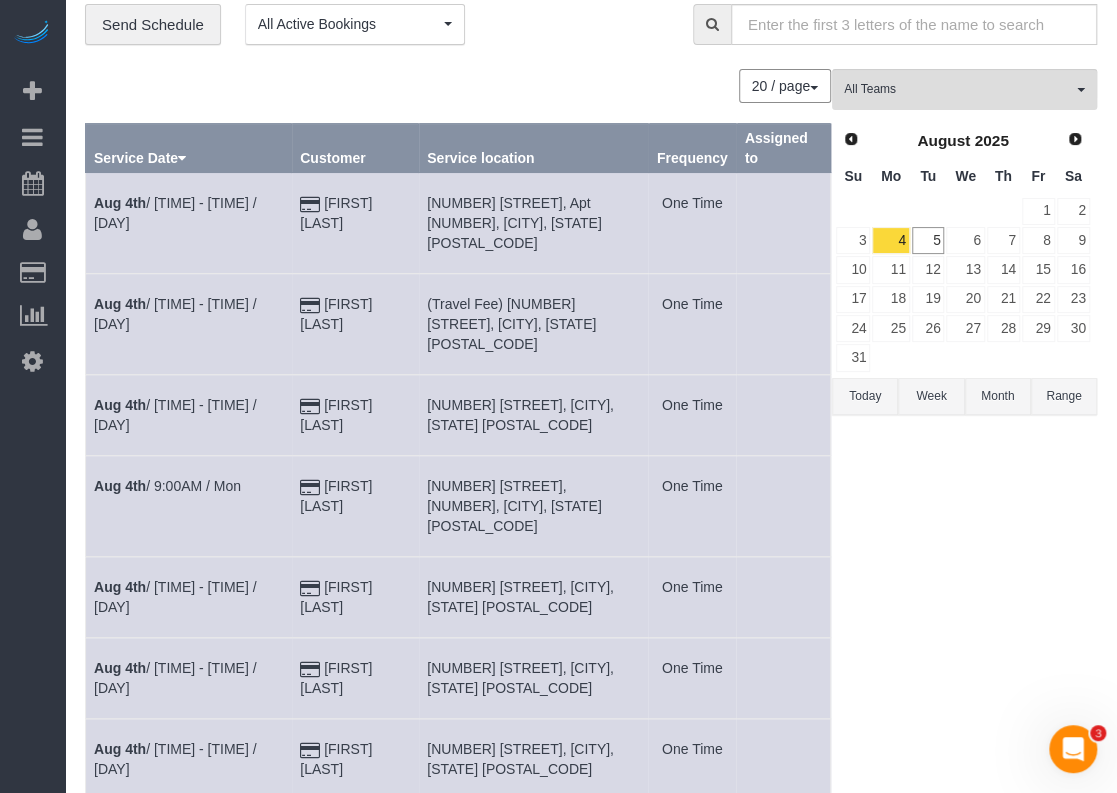 scroll, scrollTop: 100, scrollLeft: 0, axis: vertical 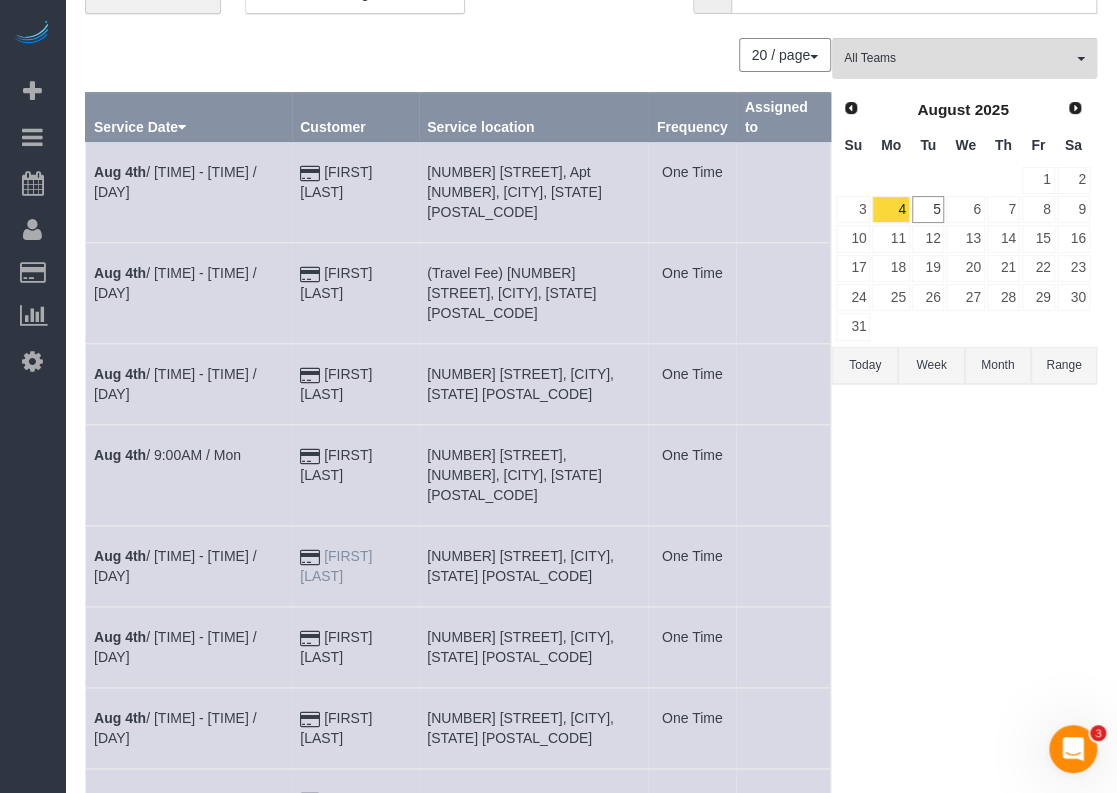 drag, startPoint x: 419, startPoint y: 496, endPoint x: 334, endPoint y: 497, distance: 85.00588 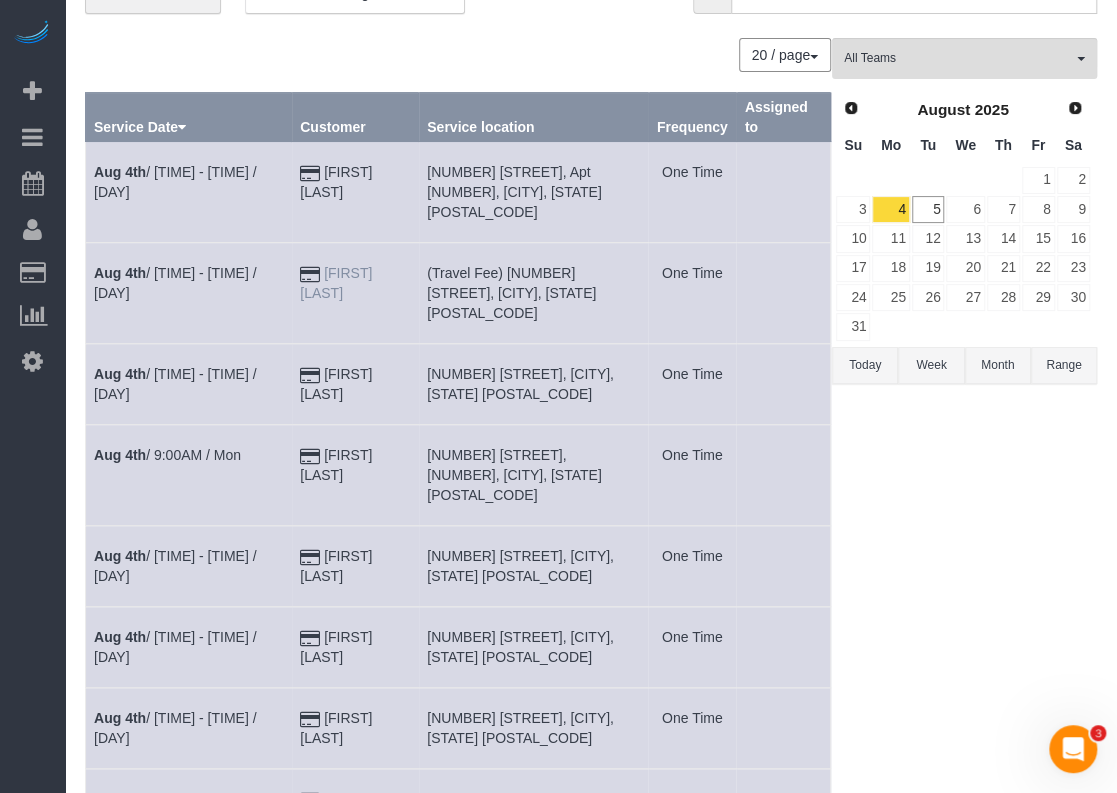 drag, startPoint x: 360, startPoint y: 274, endPoint x: 332, endPoint y: 254, distance: 34.4093 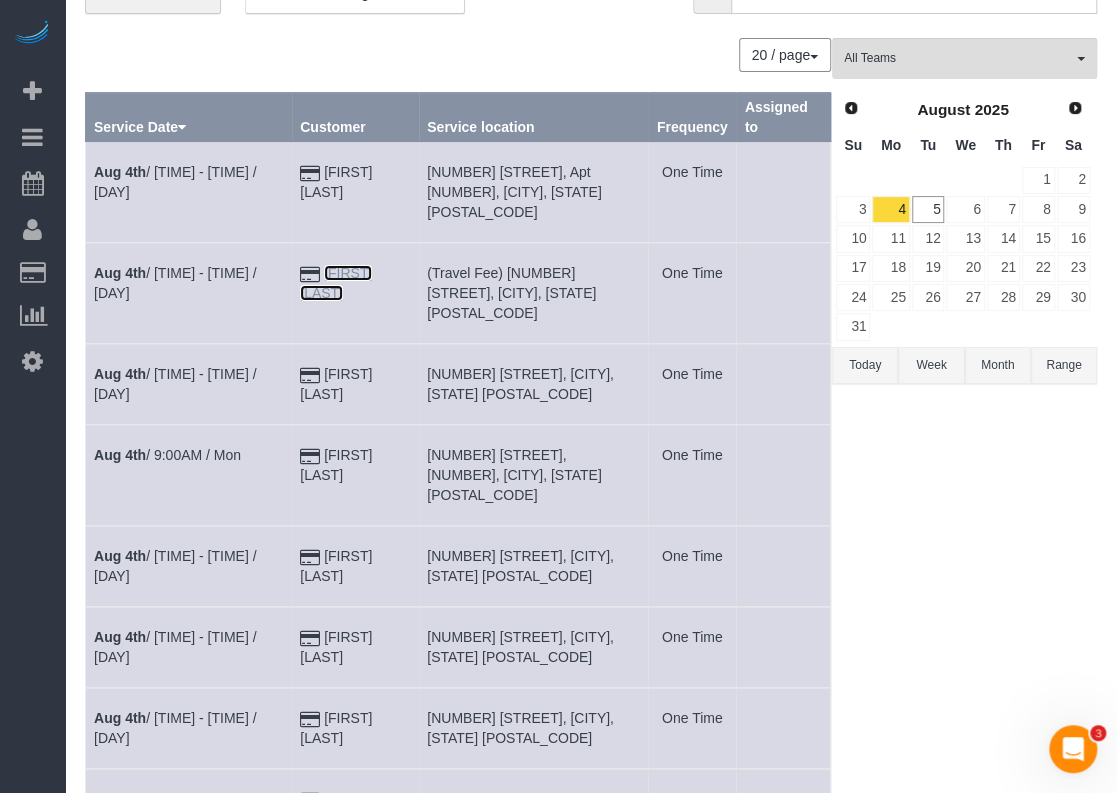 copy on "[FIRST] [LAST]" 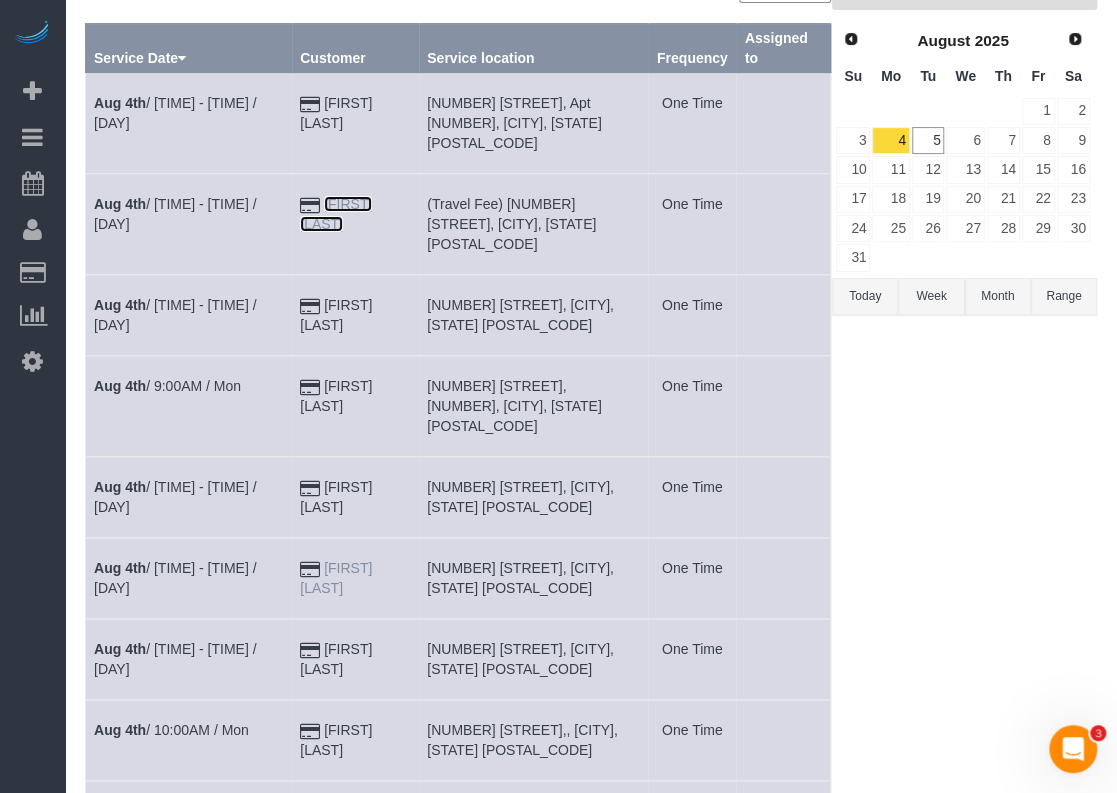 scroll, scrollTop: 200, scrollLeft: 0, axis: vertical 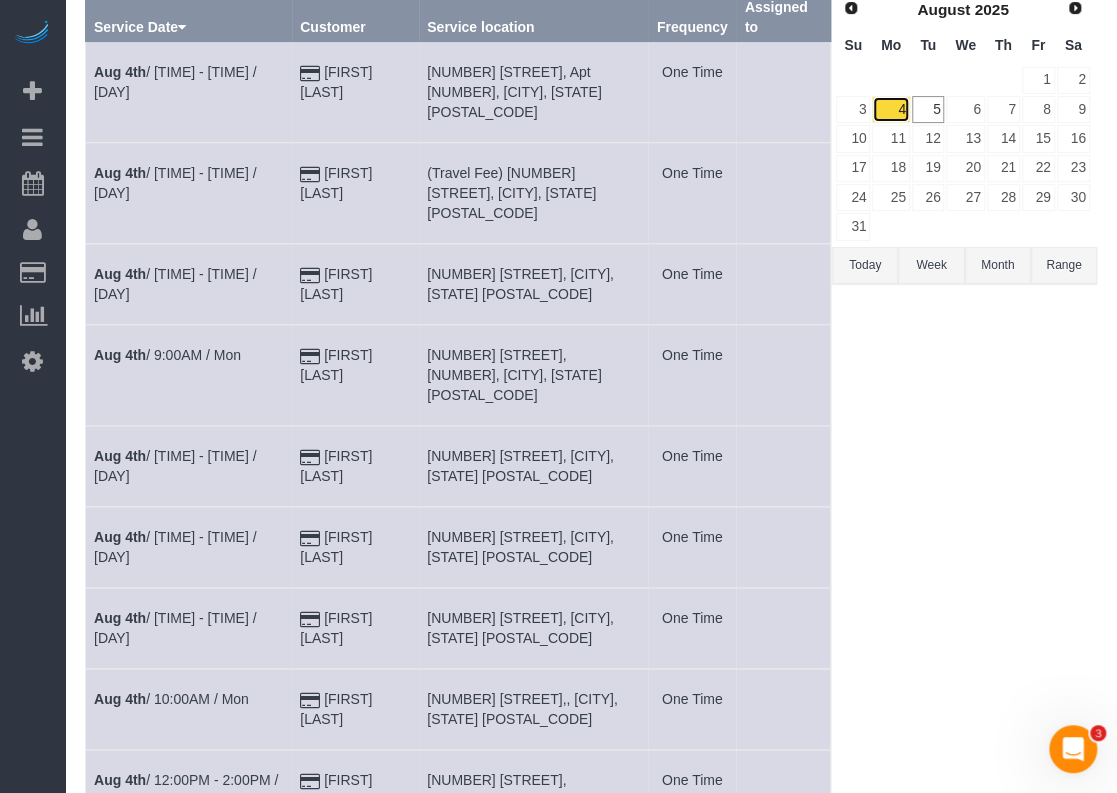 click on "4" at bounding box center [890, 109] 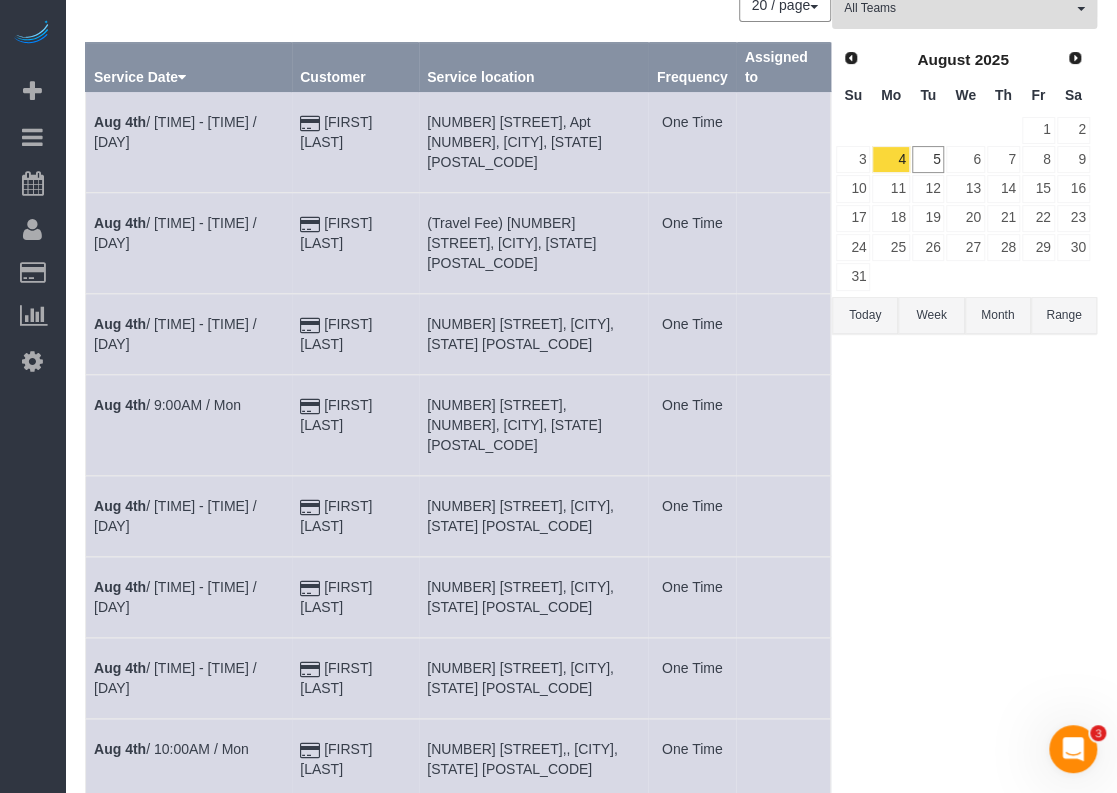 scroll, scrollTop: 100, scrollLeft: 0, axis: vertical 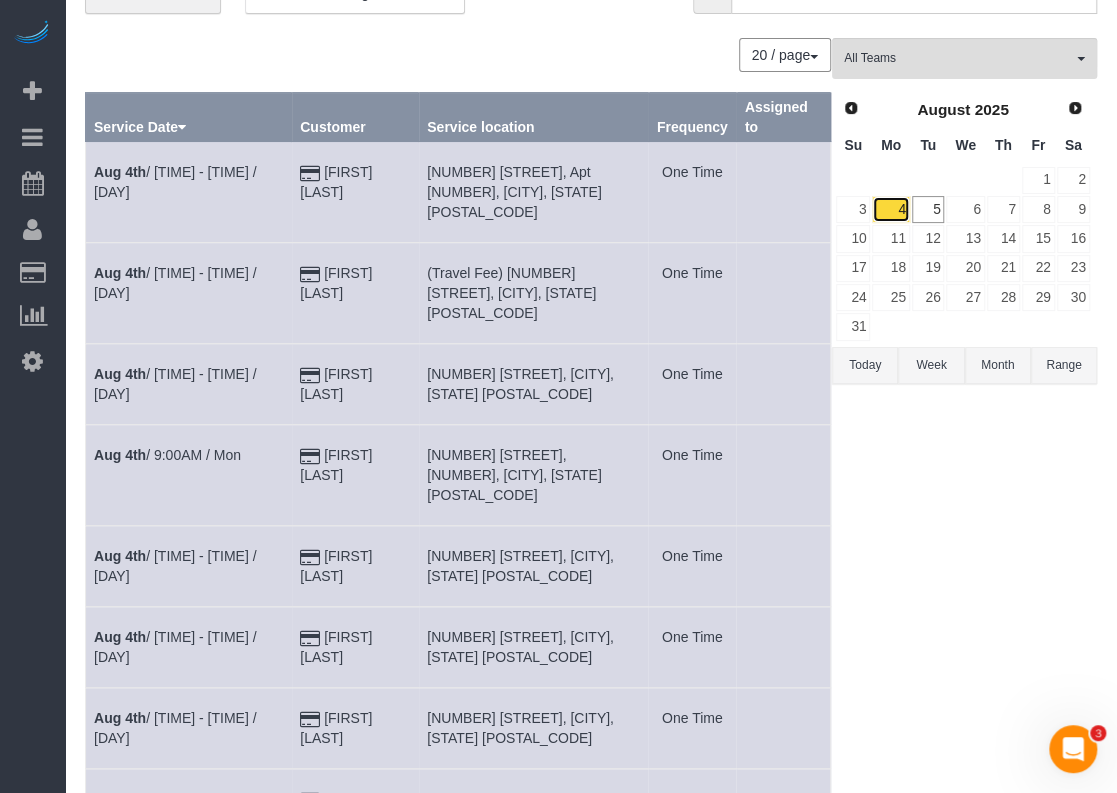 click on "4" at bounding box center [890, 209] 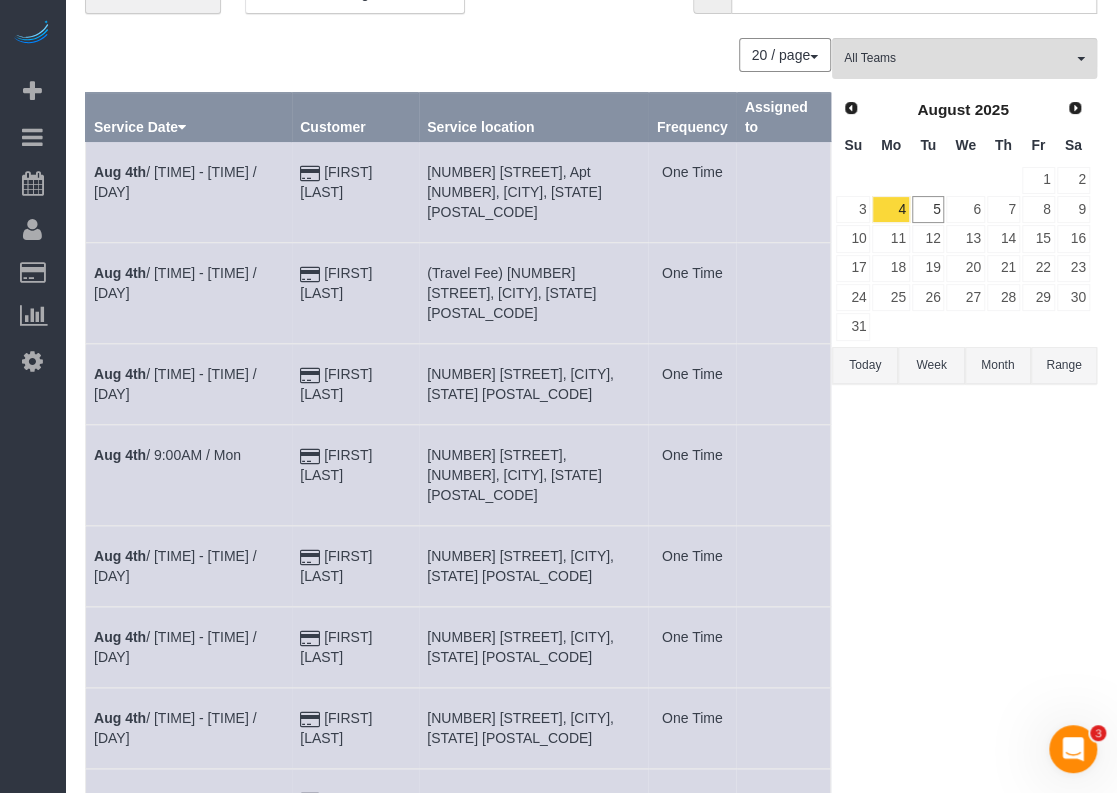 click on "Prev Next August   2025 Su Mo Tu We Th Fr Sa           1 2 3 4 5 6 7 8 9 10 11 12 13 14 15 16 17 18 19 20 21 22 23 24 25 26 27 28 29 30 31" at bounding box center [963, 218] 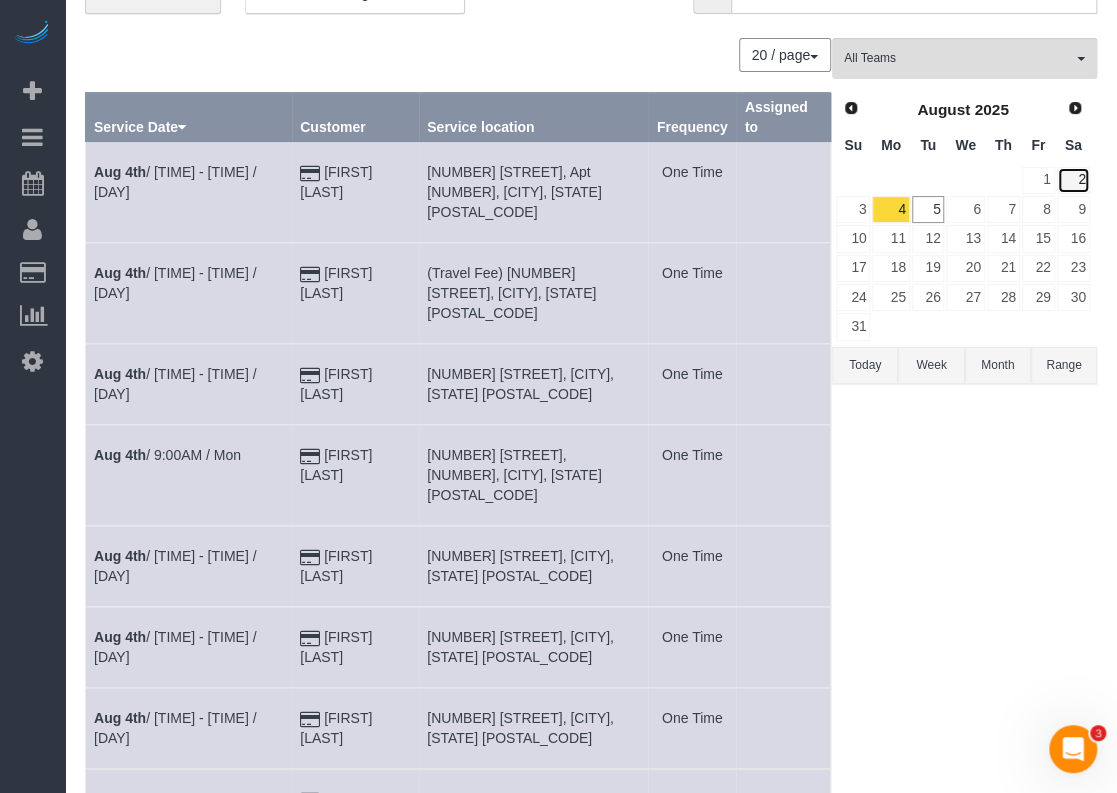 click on "2" at bounding box center (1073, 180) 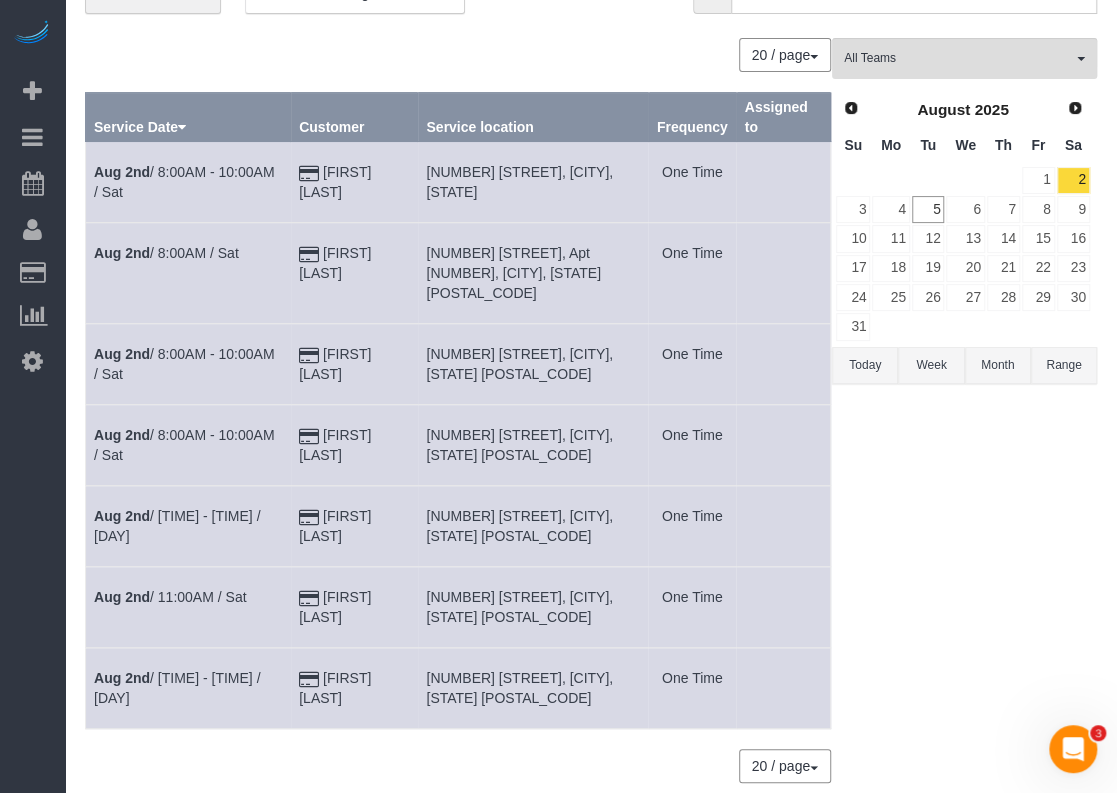 click on "[DATE]
/ [TIME] - [TIME] / [DAY]" at bounding box center [188, 364] 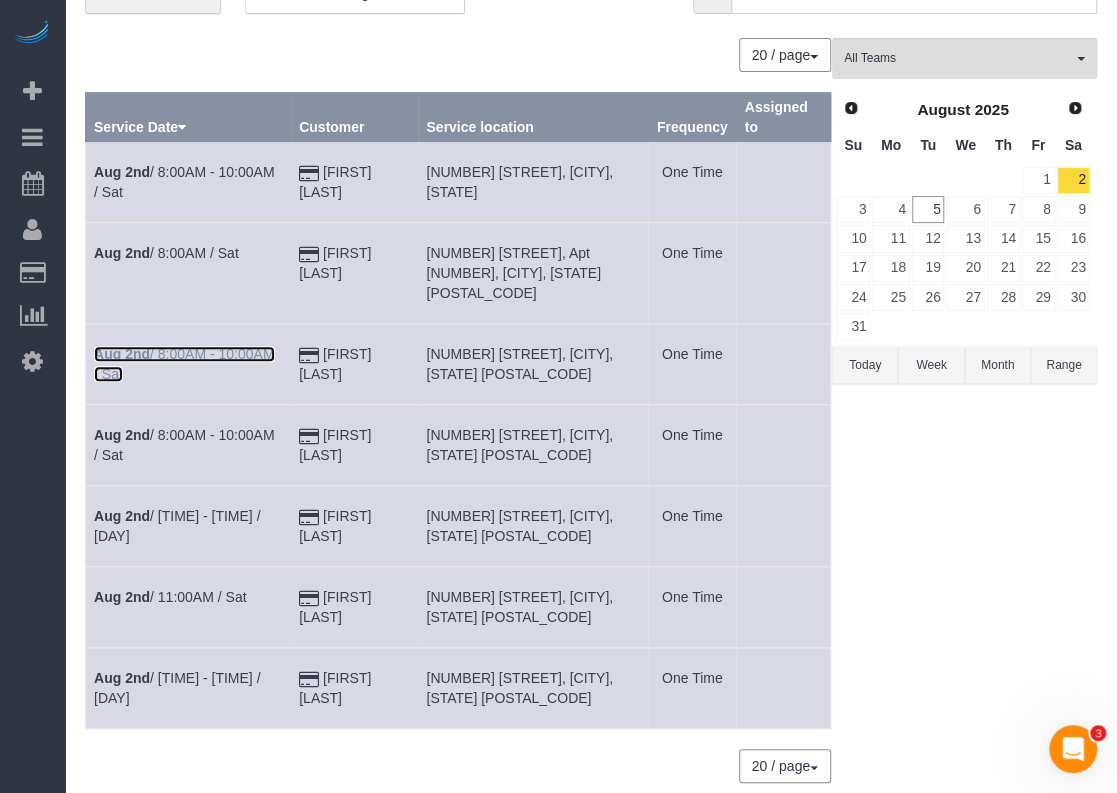 click on "[DATE]
/ [TIME] - [TIME] / [DAY]" at bounding box center (184, 364) 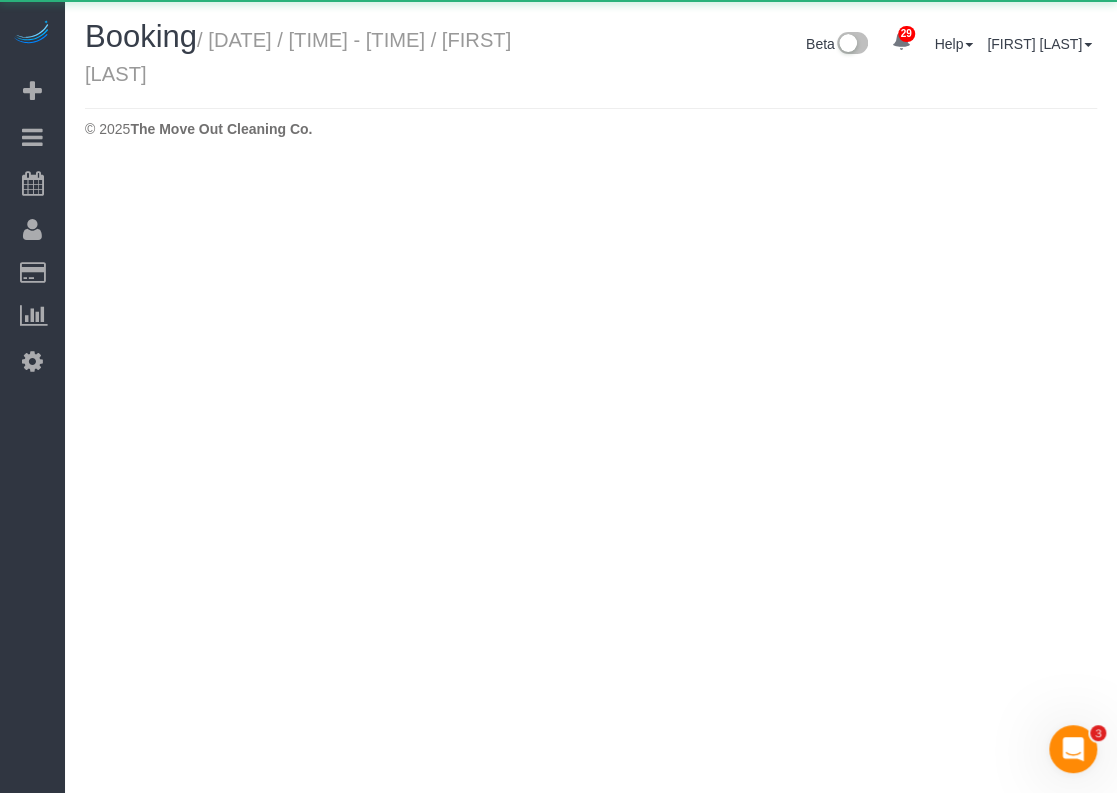 scroll, scrollTop: 0, scrollLeft: 0, axis: both 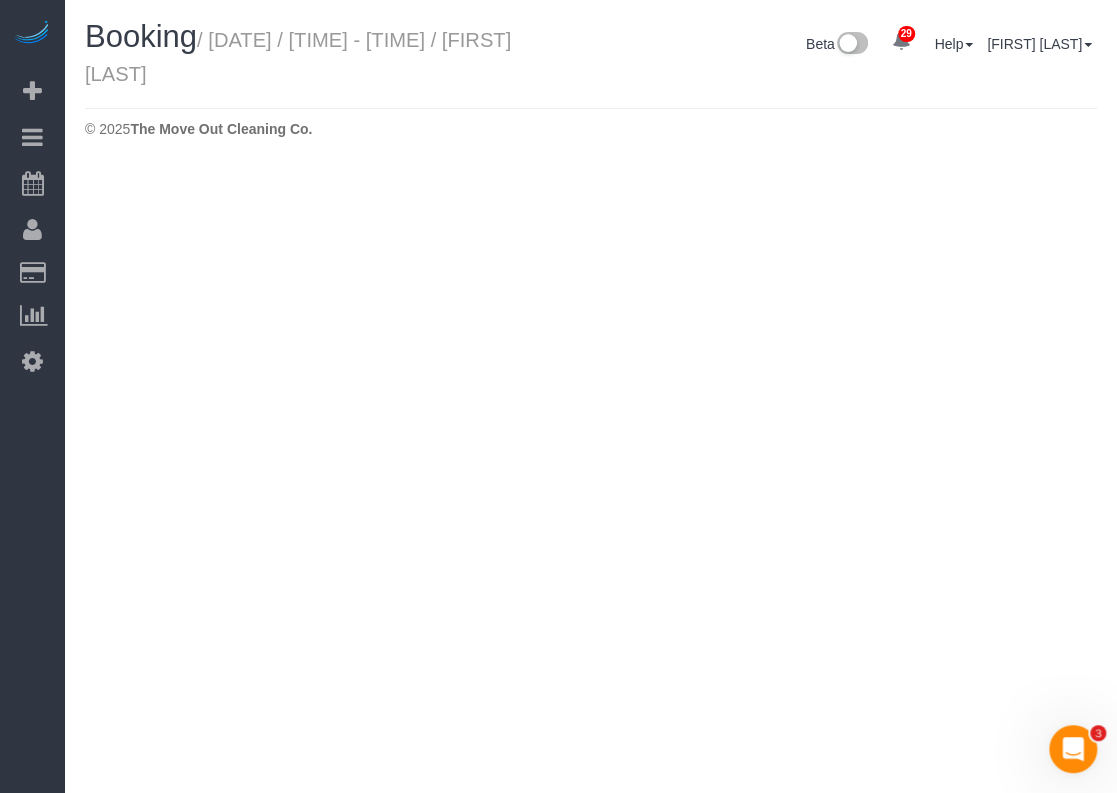 select on "TX" 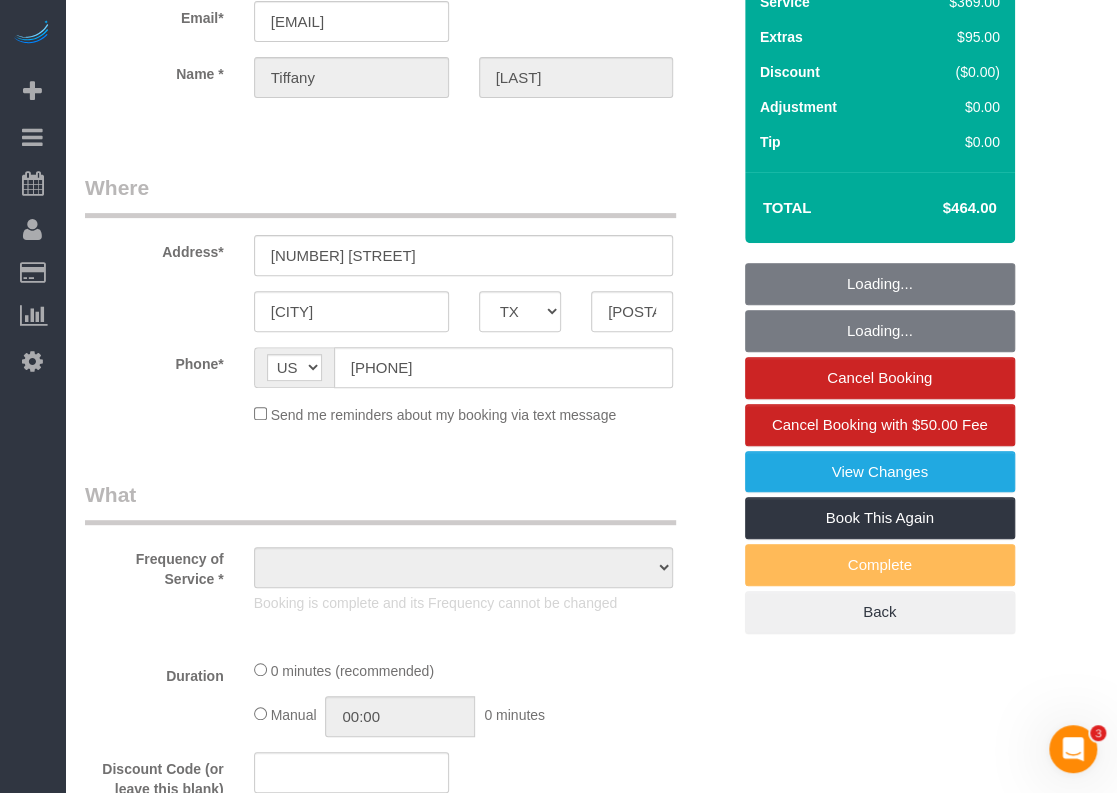select on "string:fspay-5d36e3be-783b-4a5b-a3f9-b649b481e352" 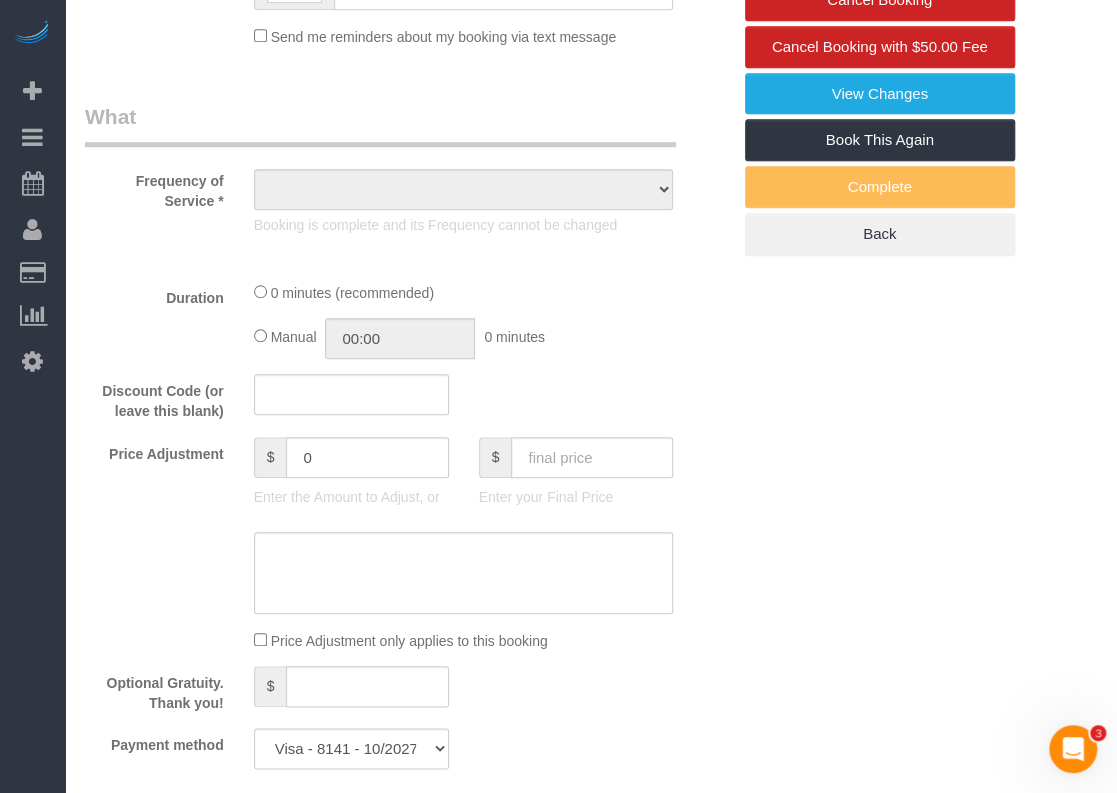 select on "object:6189" 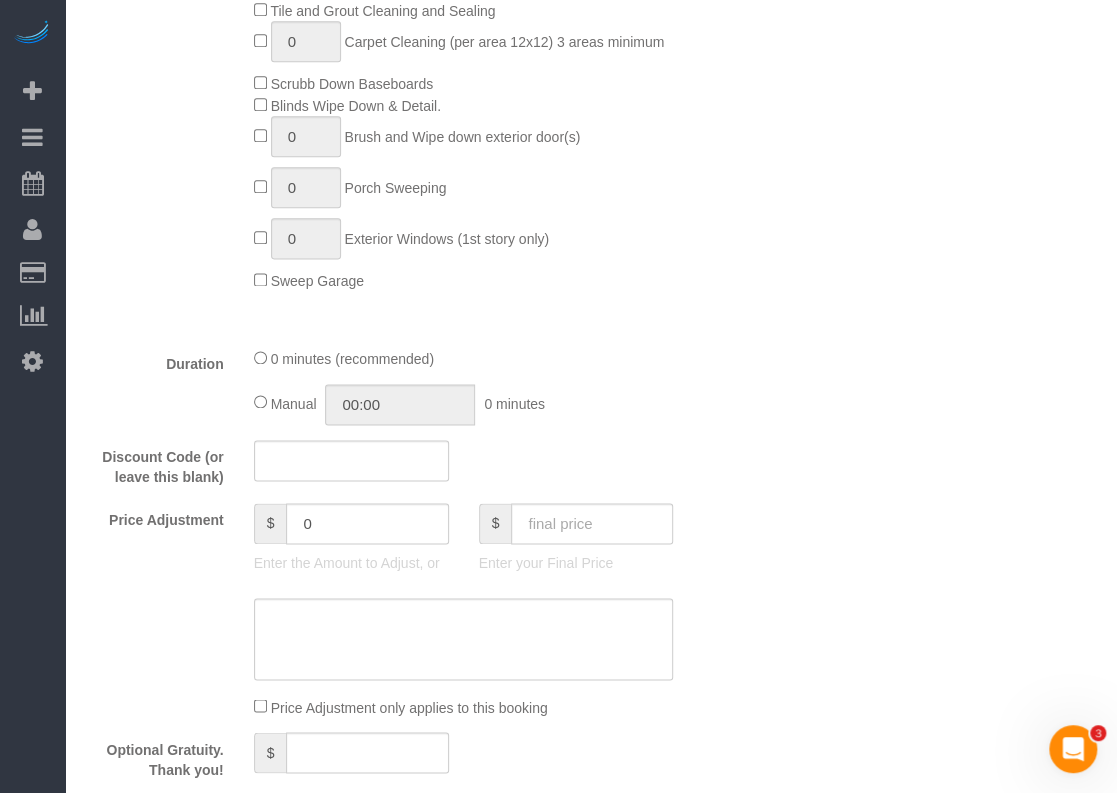 select on "object:6208" 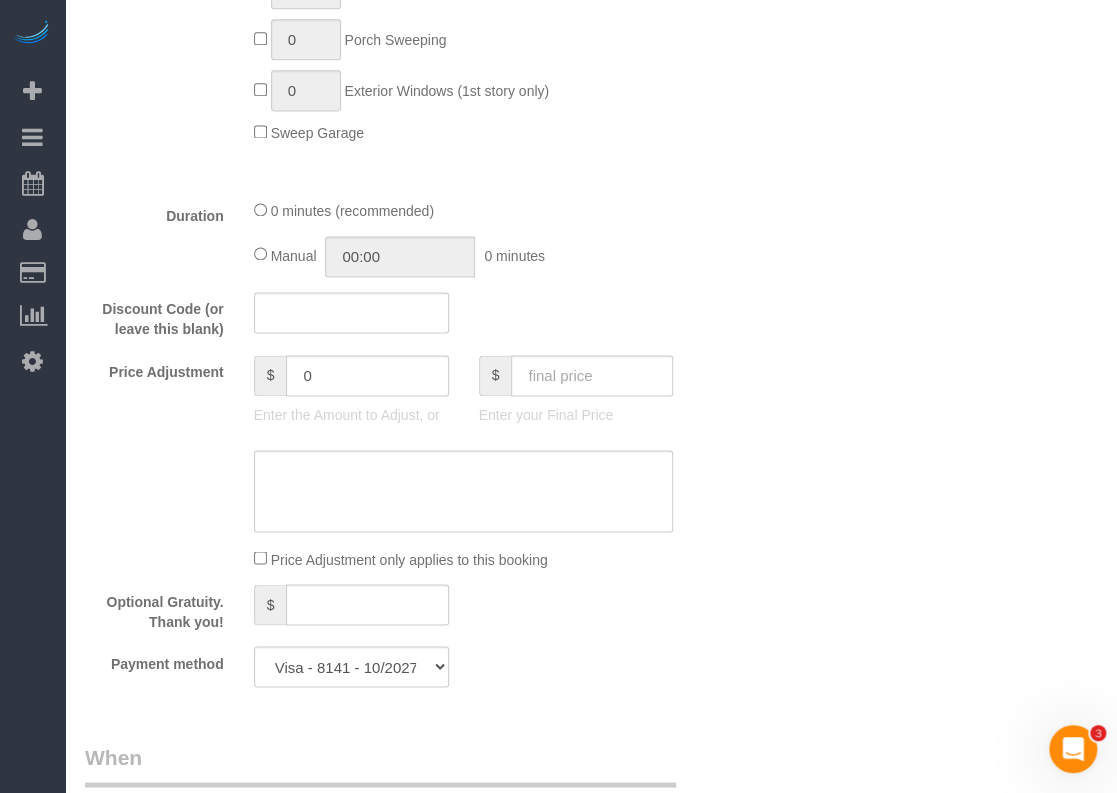 scroll, scrollTop: 1300, scrollLeft: 0, axis: vertical 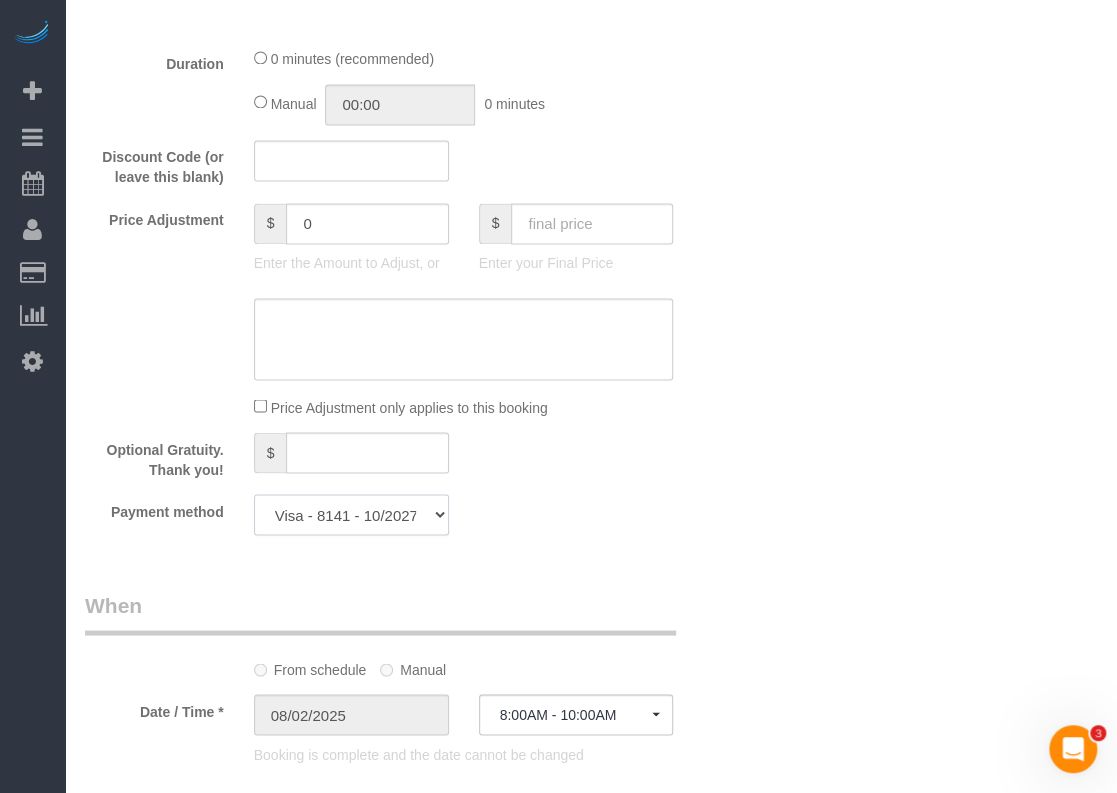 click on "Visa - [NUMBER] - [DATE] Visa - [NUMBER] - [DATE] Add Credit Card ─────────────── Cash Check Paypal" 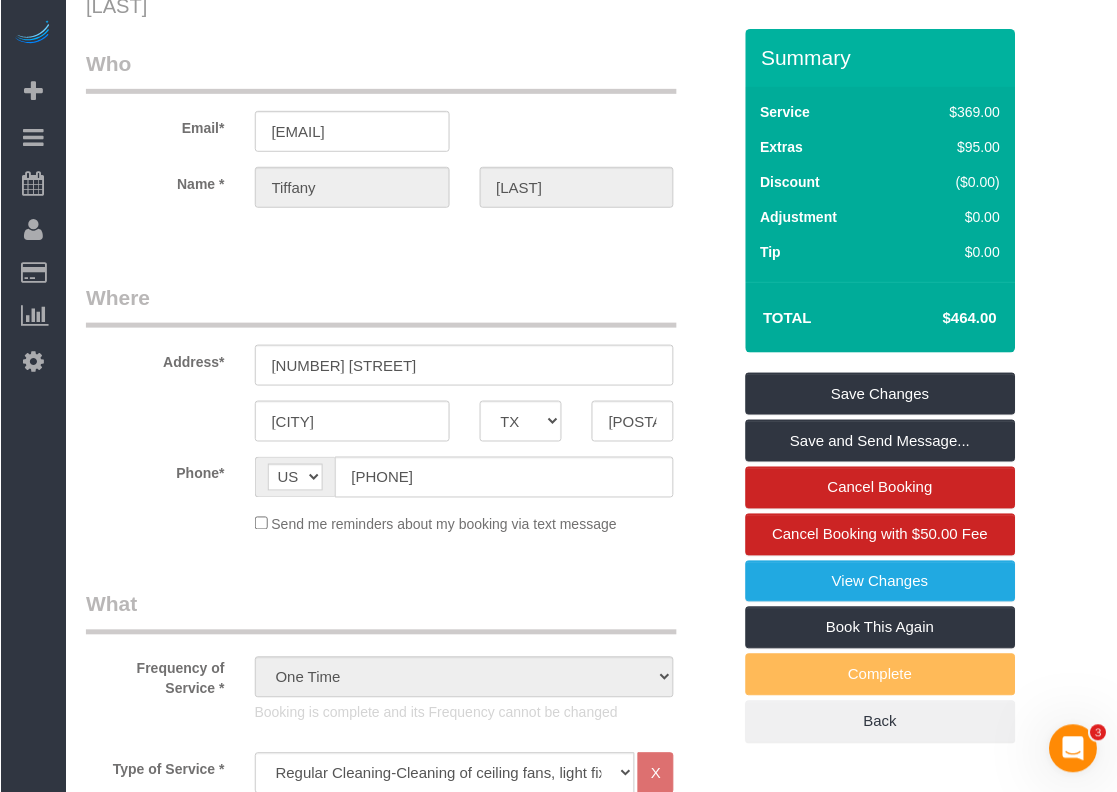 scroll, scrollTop: 0, scrollLeft: 0, axis: both 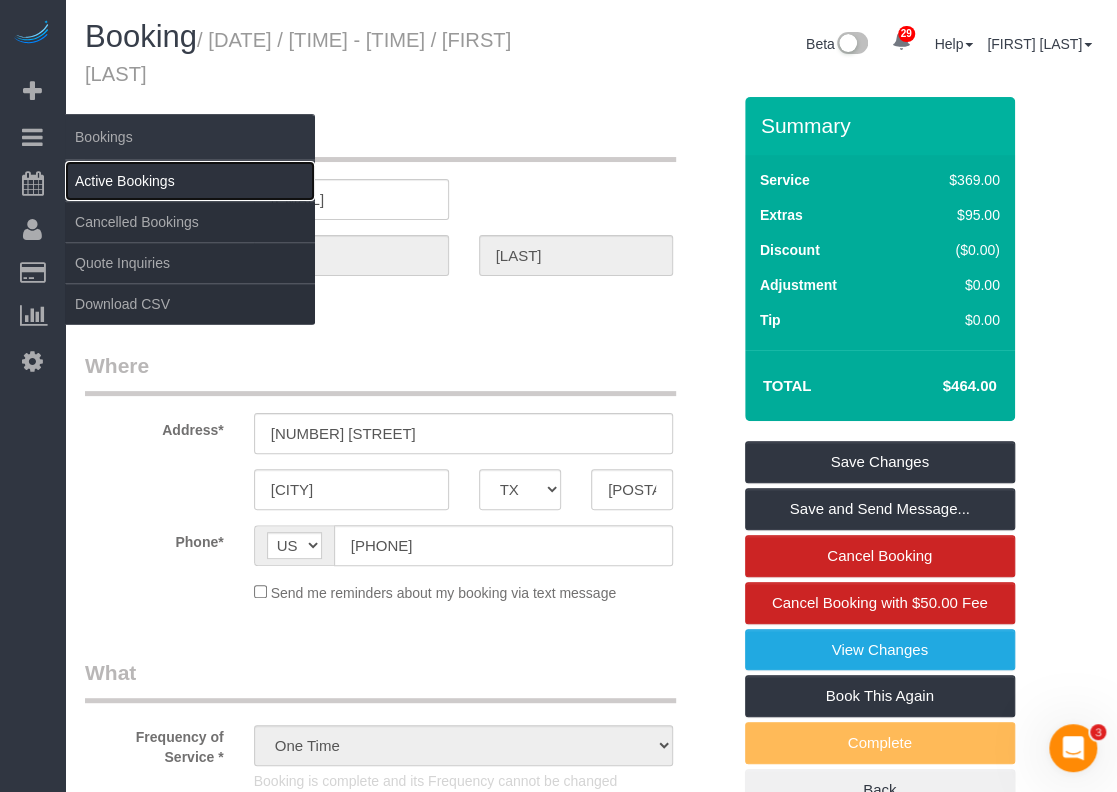click on "Active Bookings" at bounding box center [190, 181] 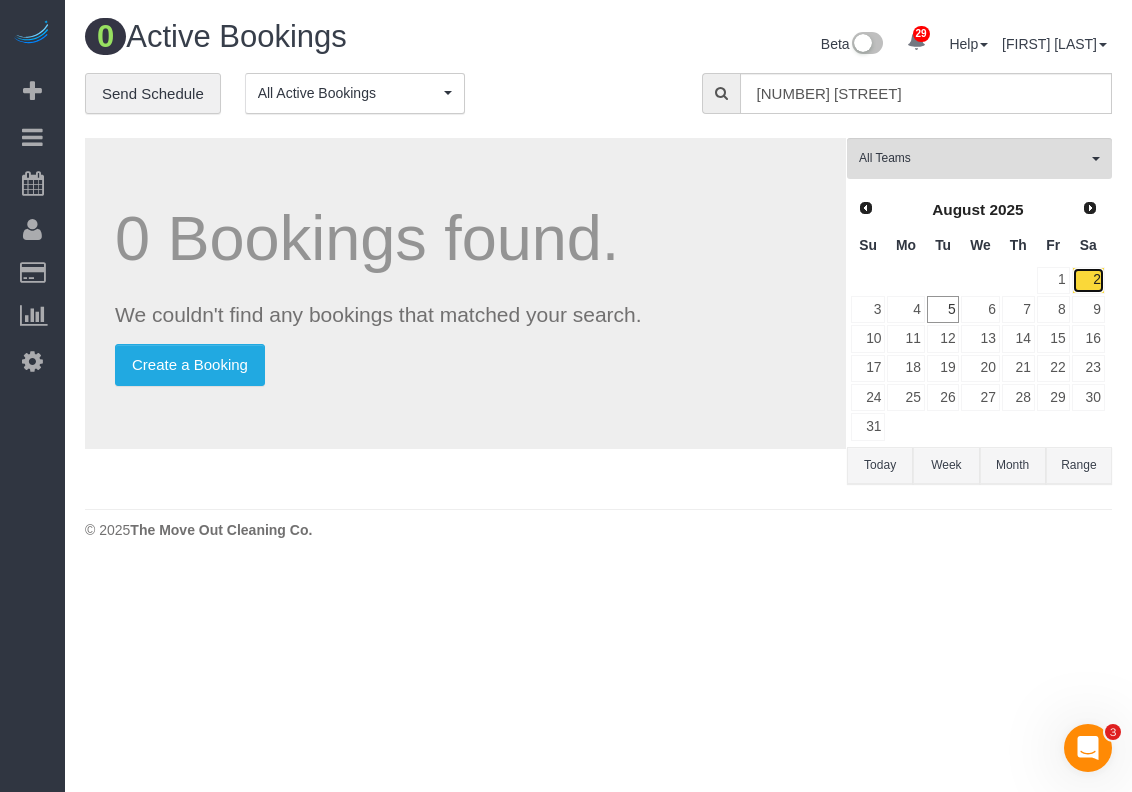 click on "2" at bounding box center [1088, 280] 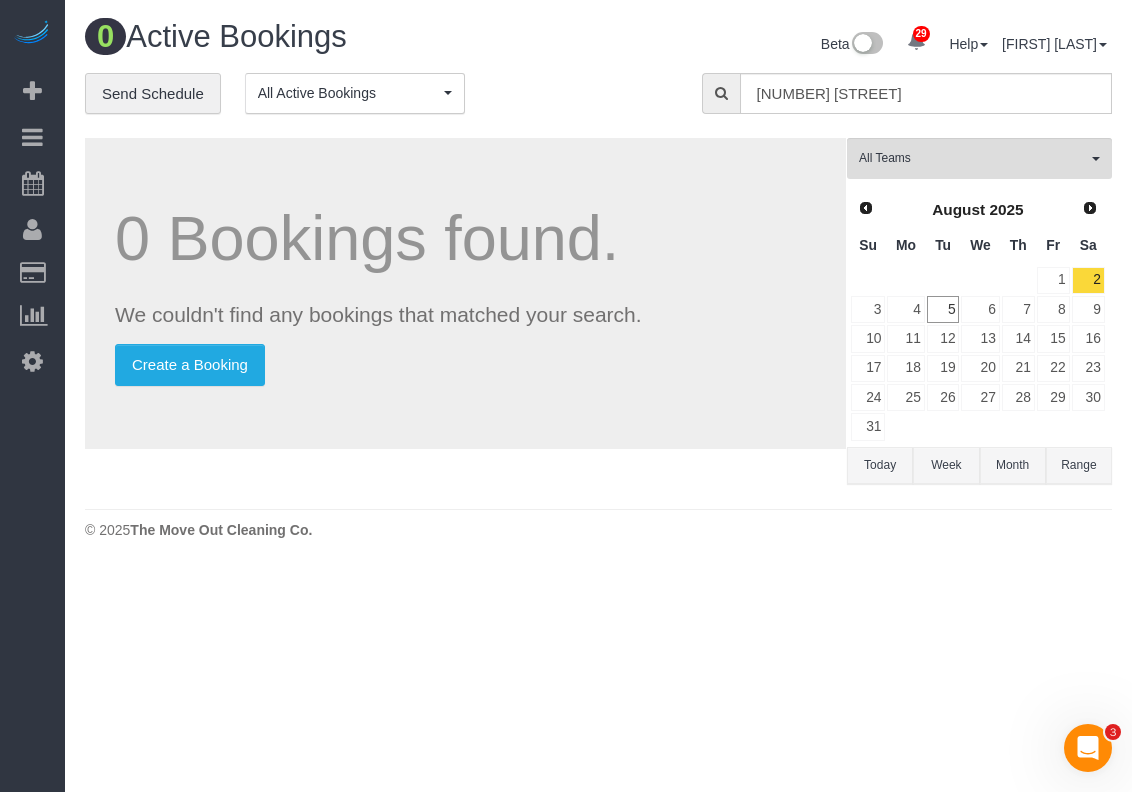 type 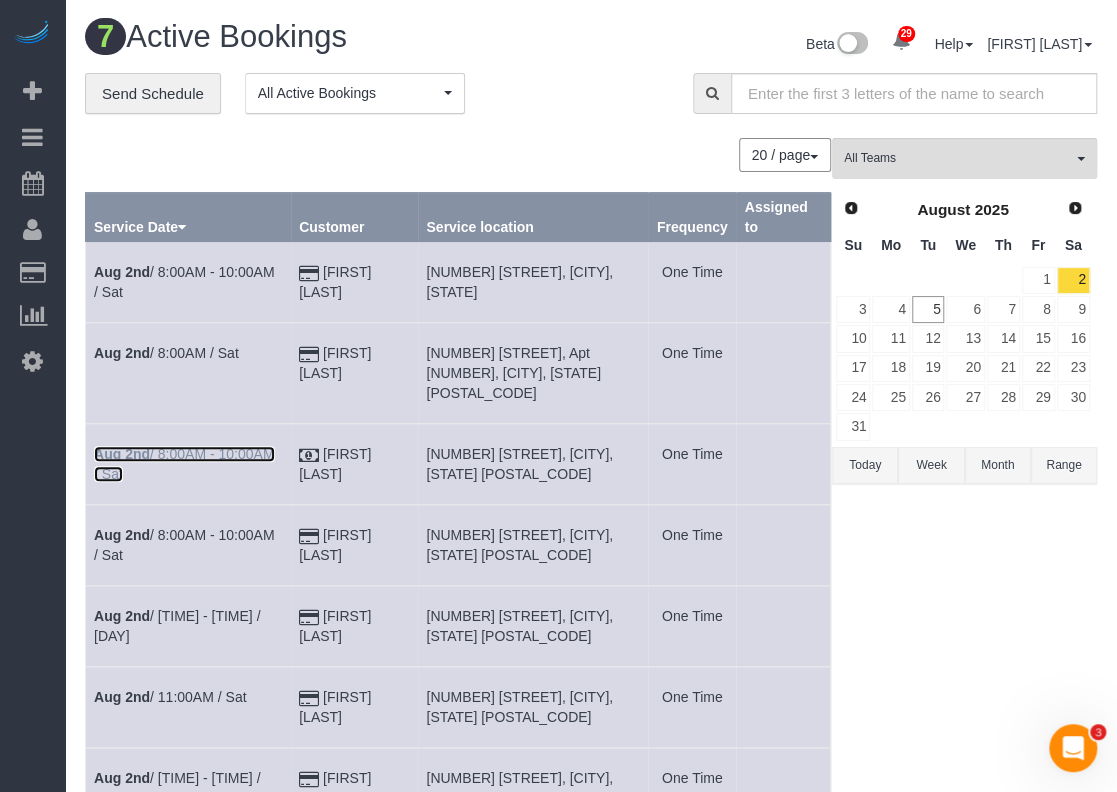 click on "[DATE]
/ [TIME] - [TIME] / [DAY]" at bounding box center (184, 464) 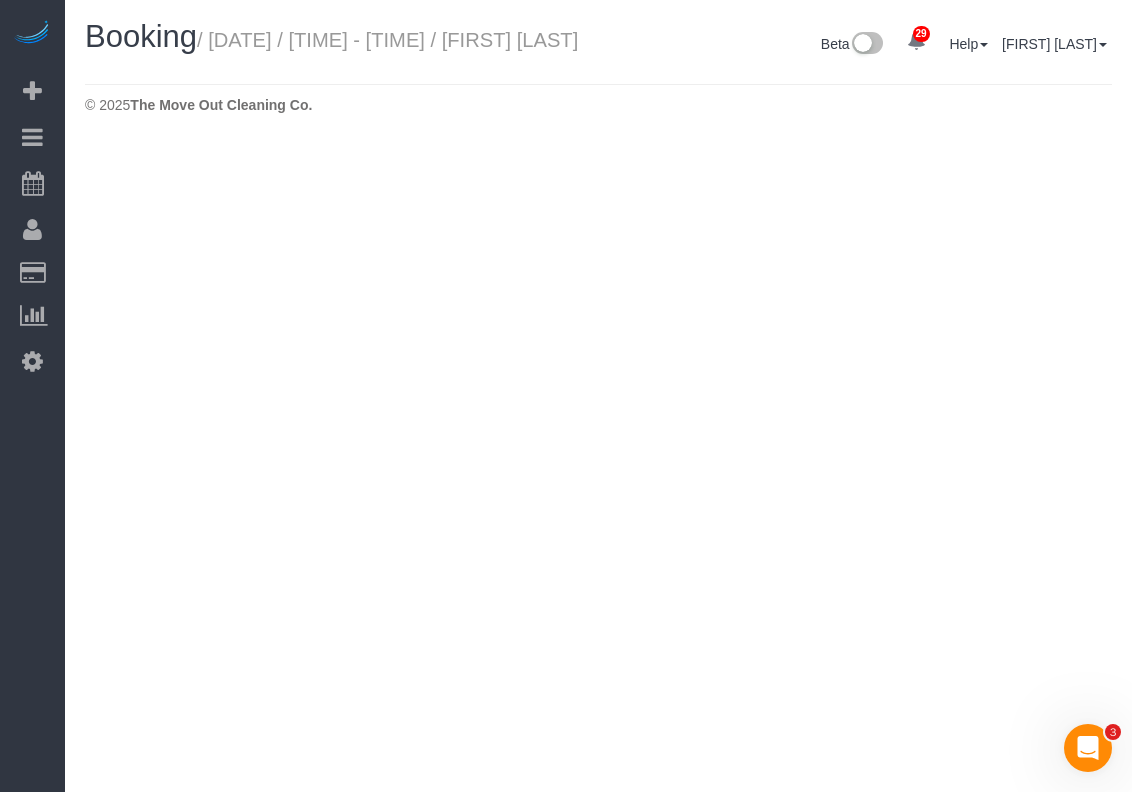 select on "TX" 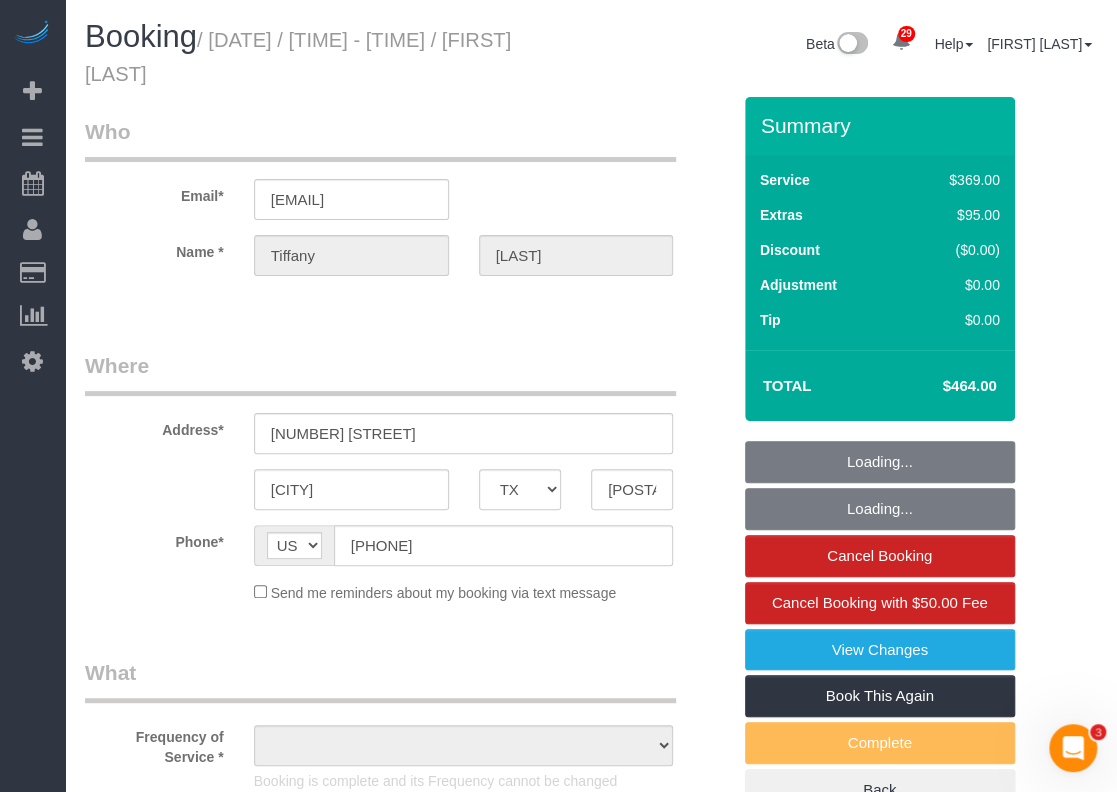 select on "object:6930" 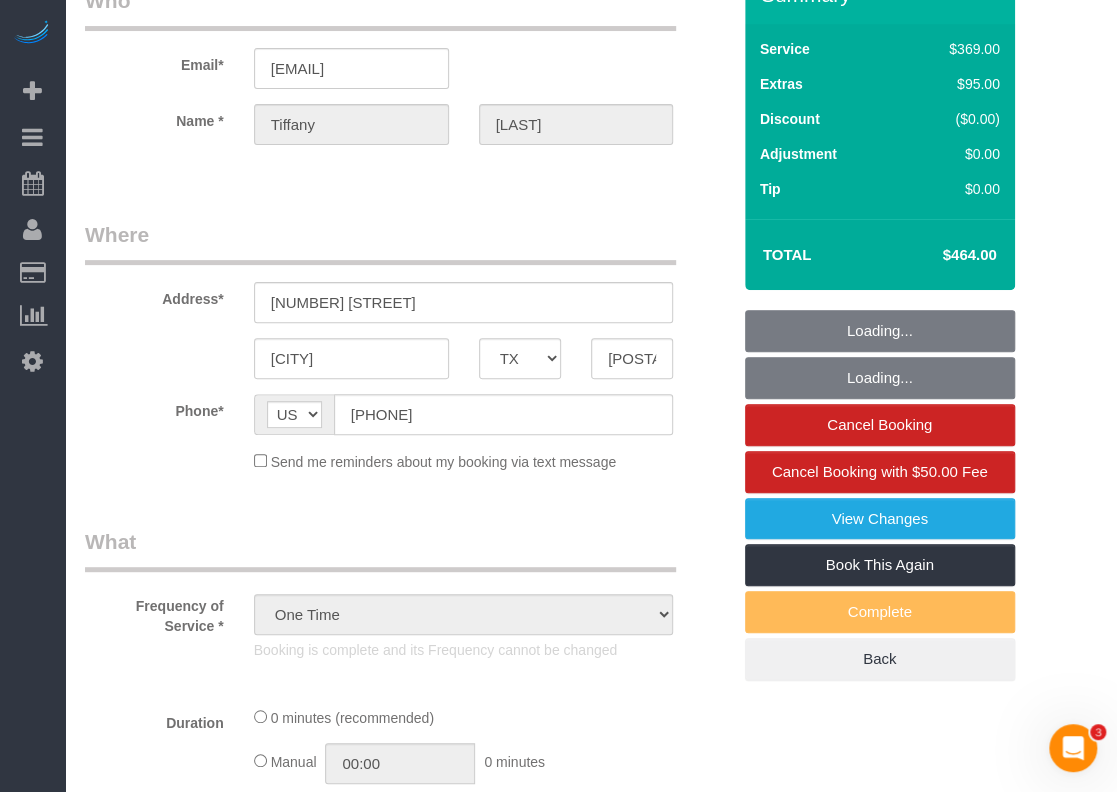 select on "object:6938" 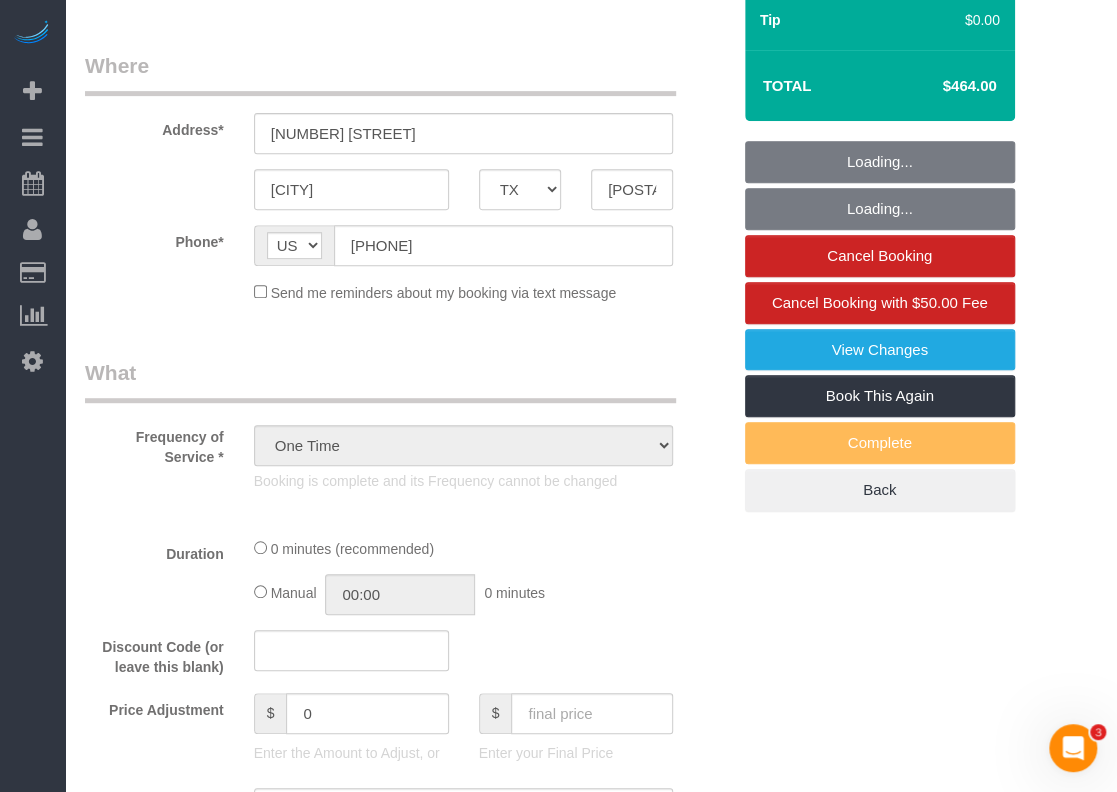 select on "3" 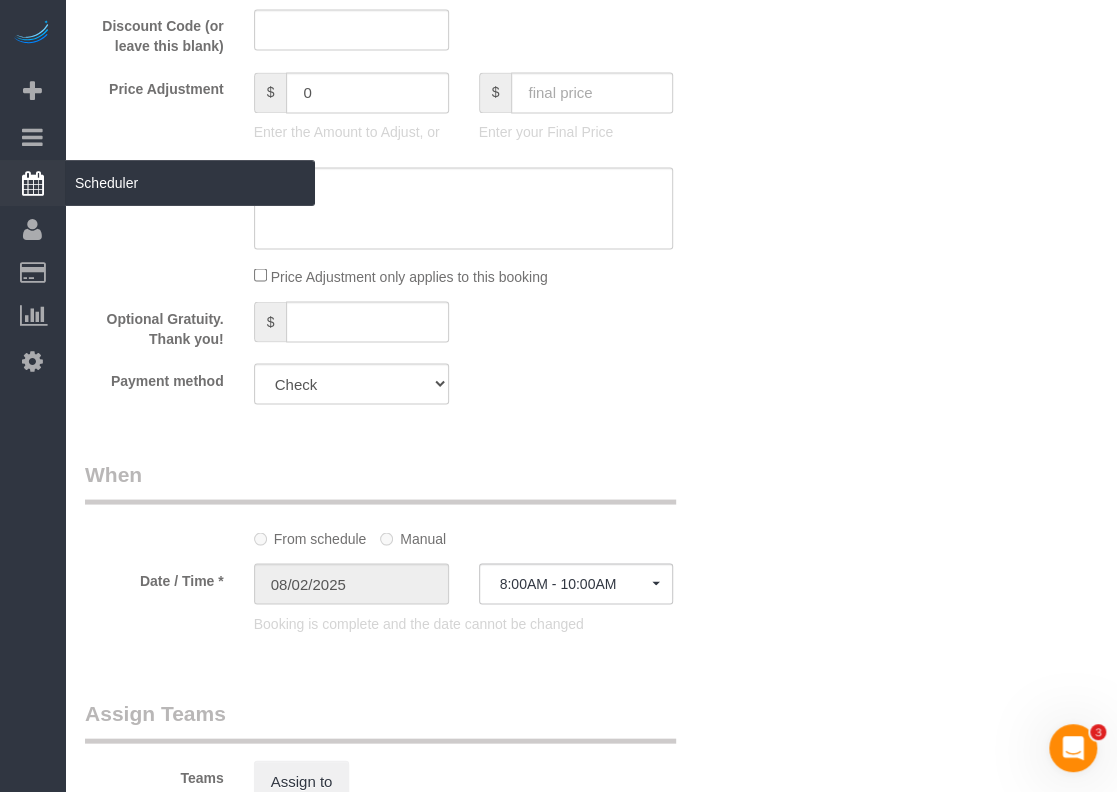 scroll, scrollTop: 1400, scrollLeft: 0, axis: vertical 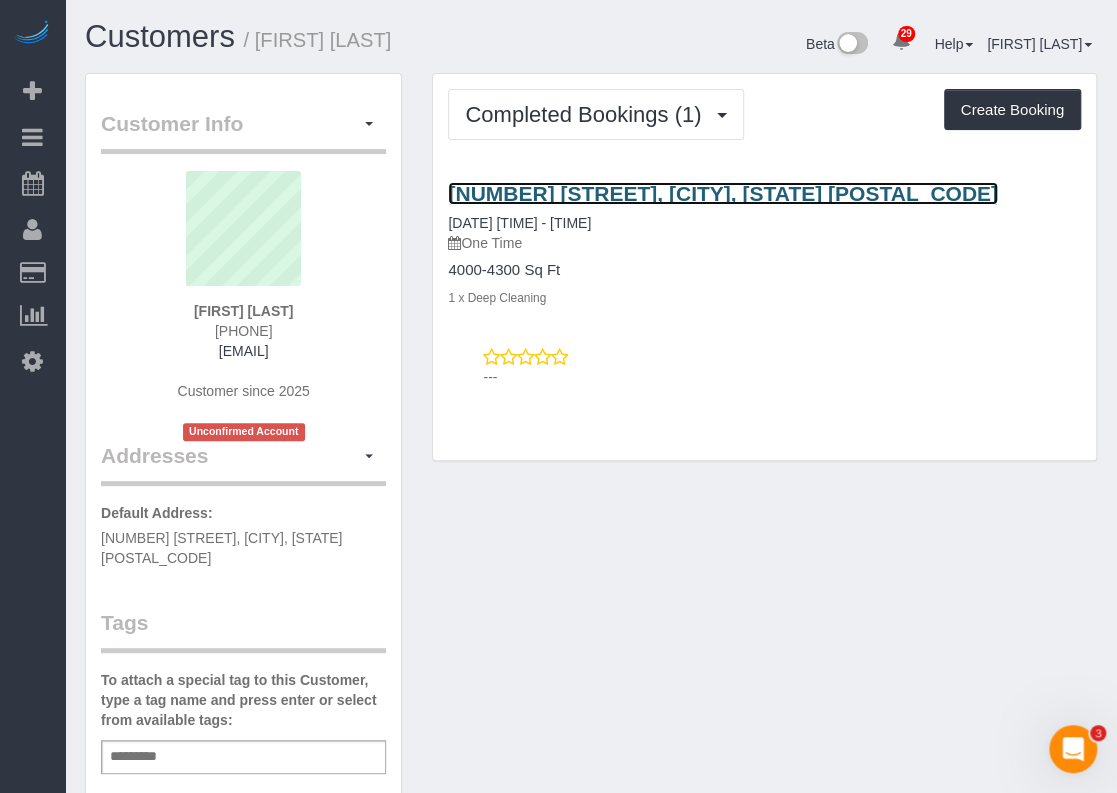 click on "4116 Brean Down Rd, Pflugerville, TX 78660" at bounding box center (722, 193) 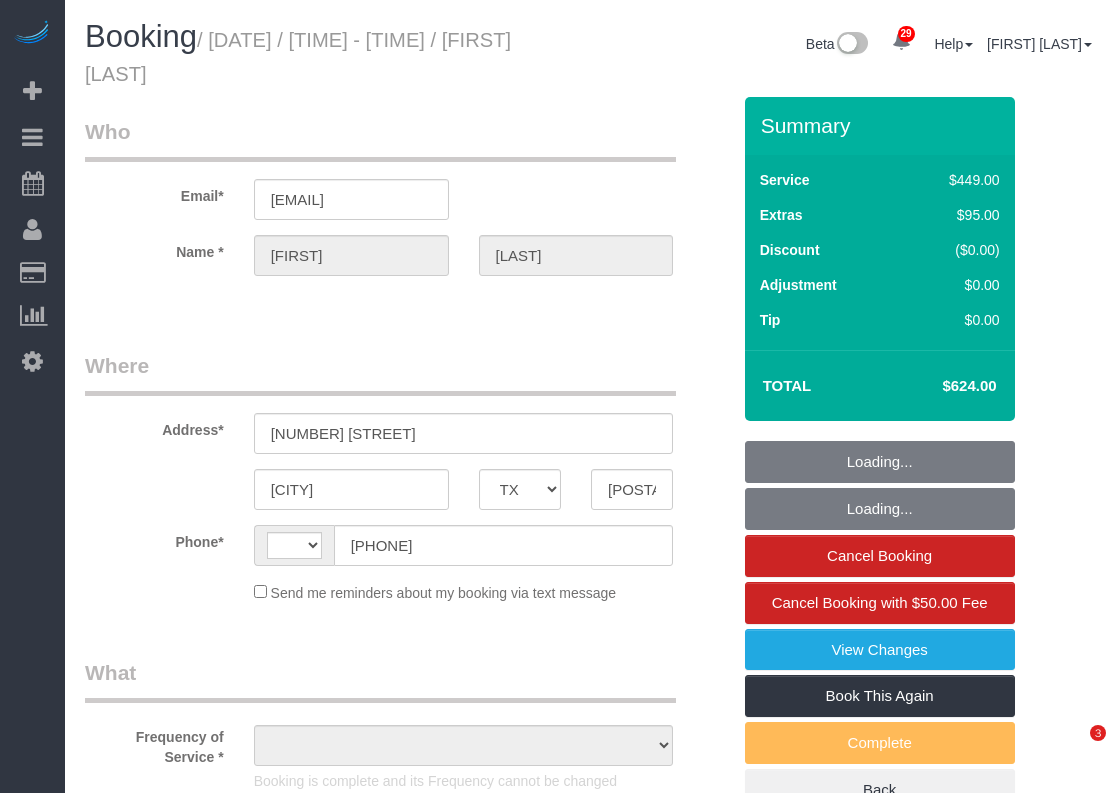 select on "TX" 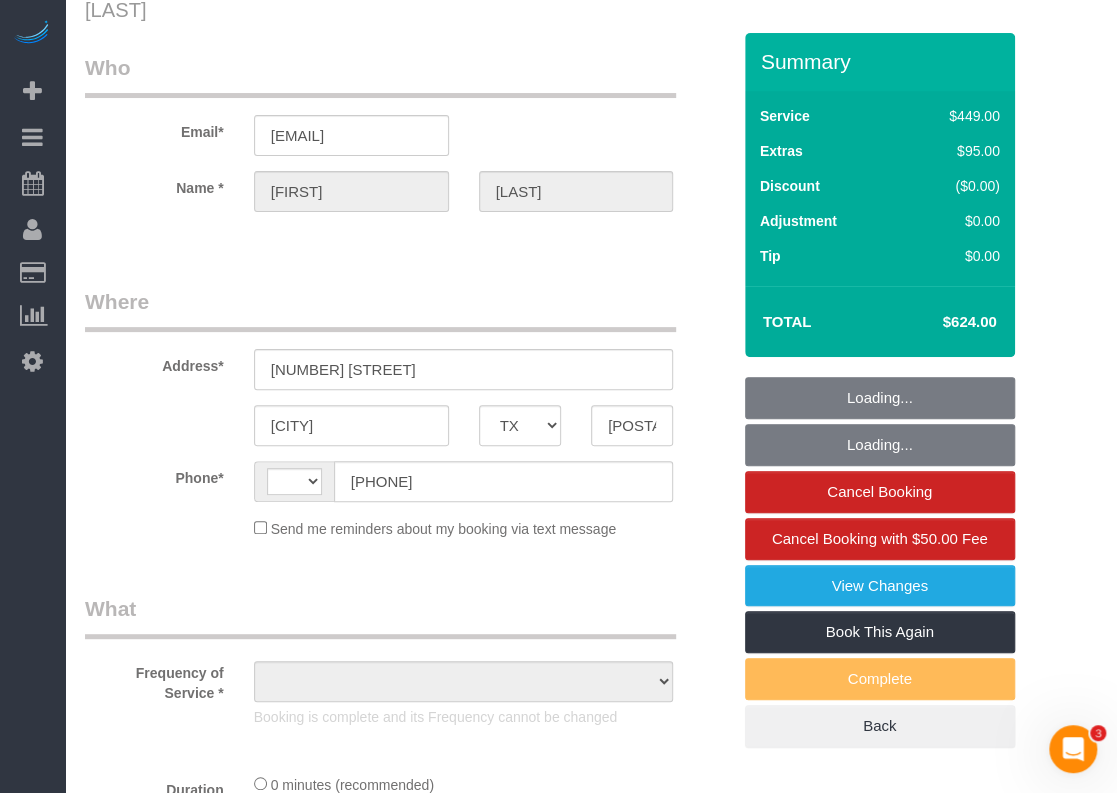 scroll, scrollTop: 0, scrollLeft: 0, axis: both 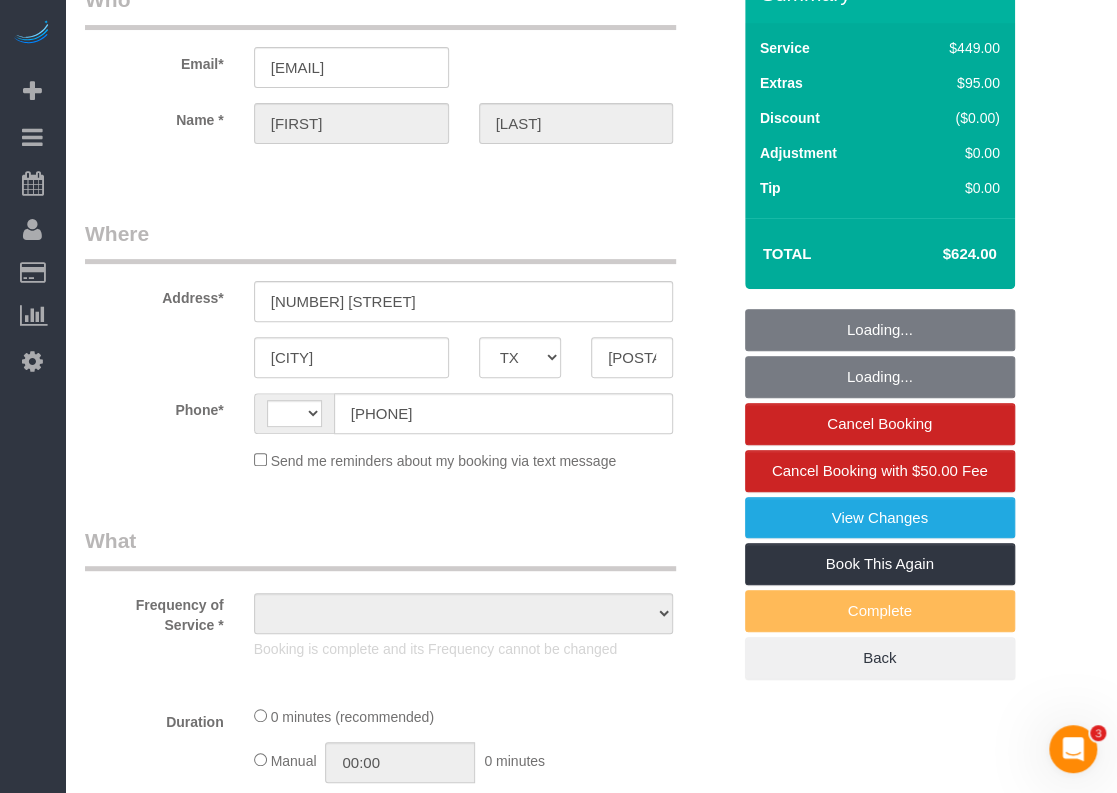 select on "string:US" 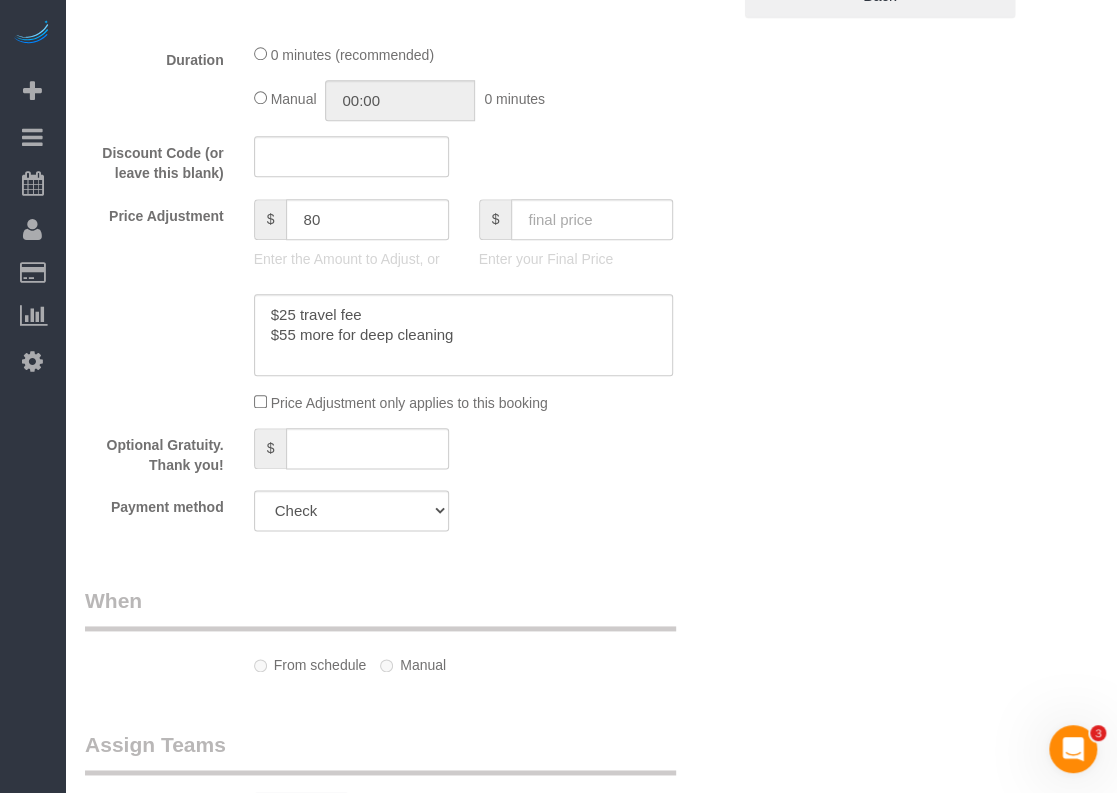 select on "object:855" 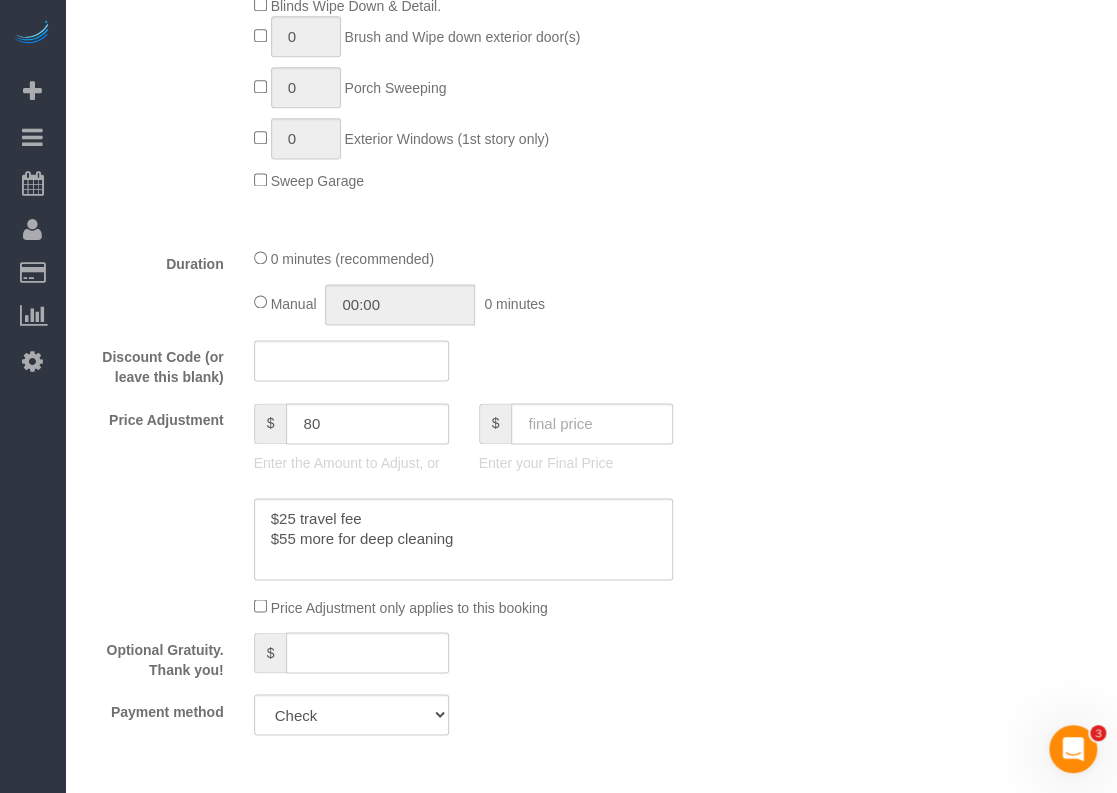 select on "spot1" 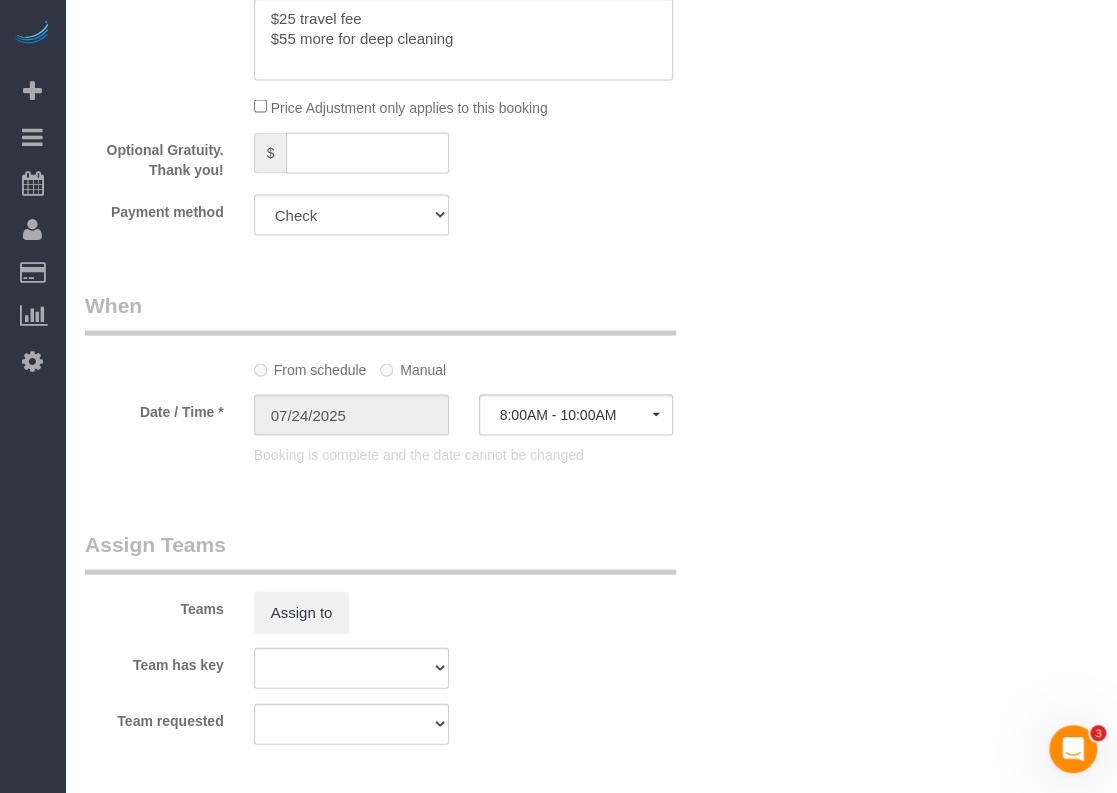 scroll, scrollTop: 2100, scrollLeft: 0, axis: vertical 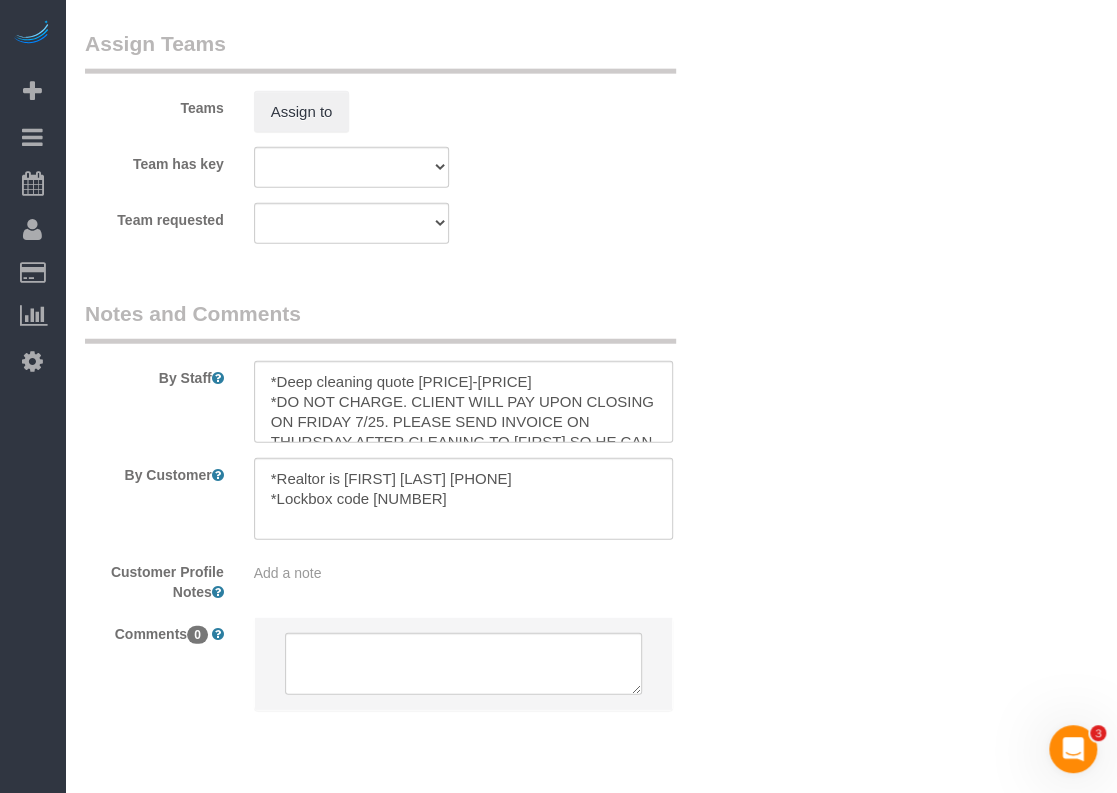 select on "object:874" 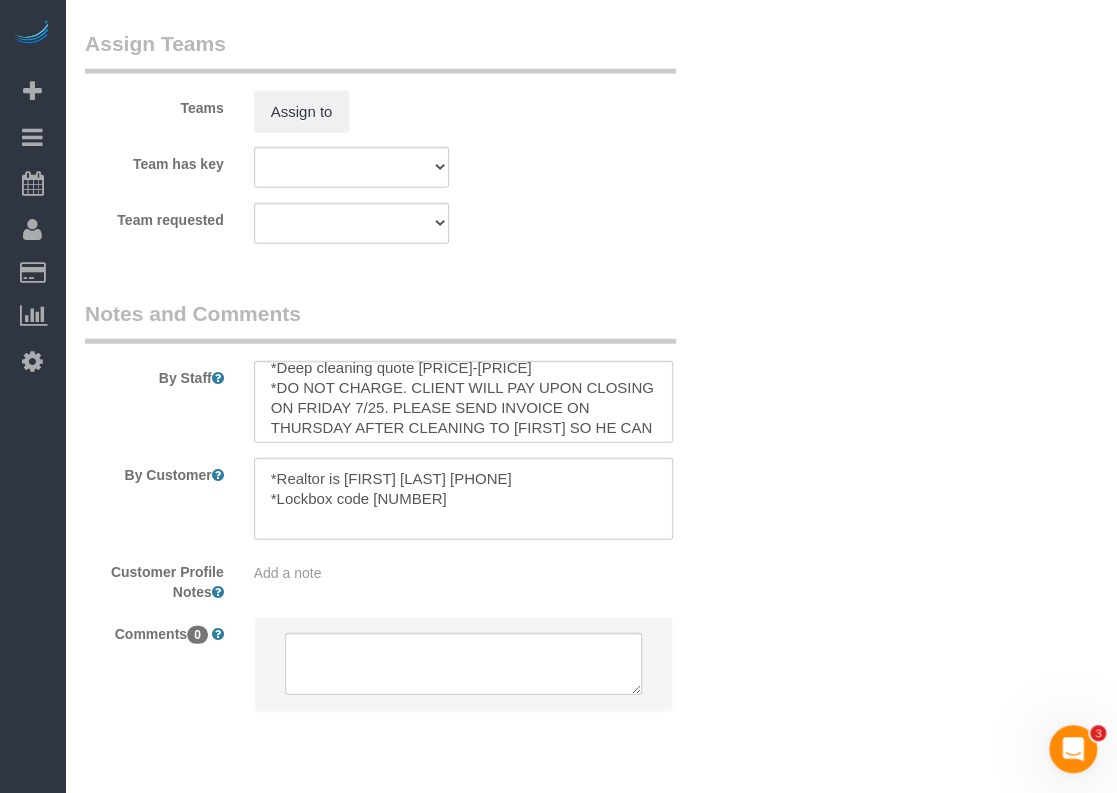scroll, scrollTop: 0, scrollLeft: 0, axis: both 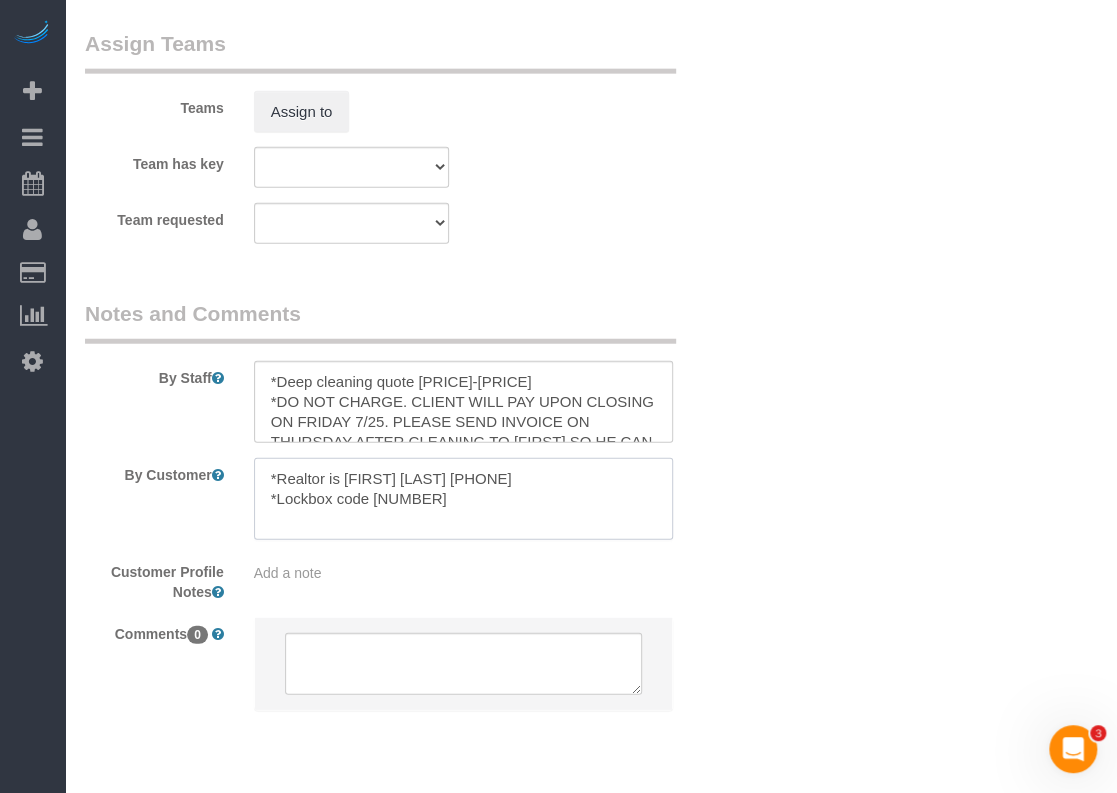 drag, startPoint x: 443, startPoint y: 475, endPoint x: 345, endPoint y: 479, distance: 98.0816 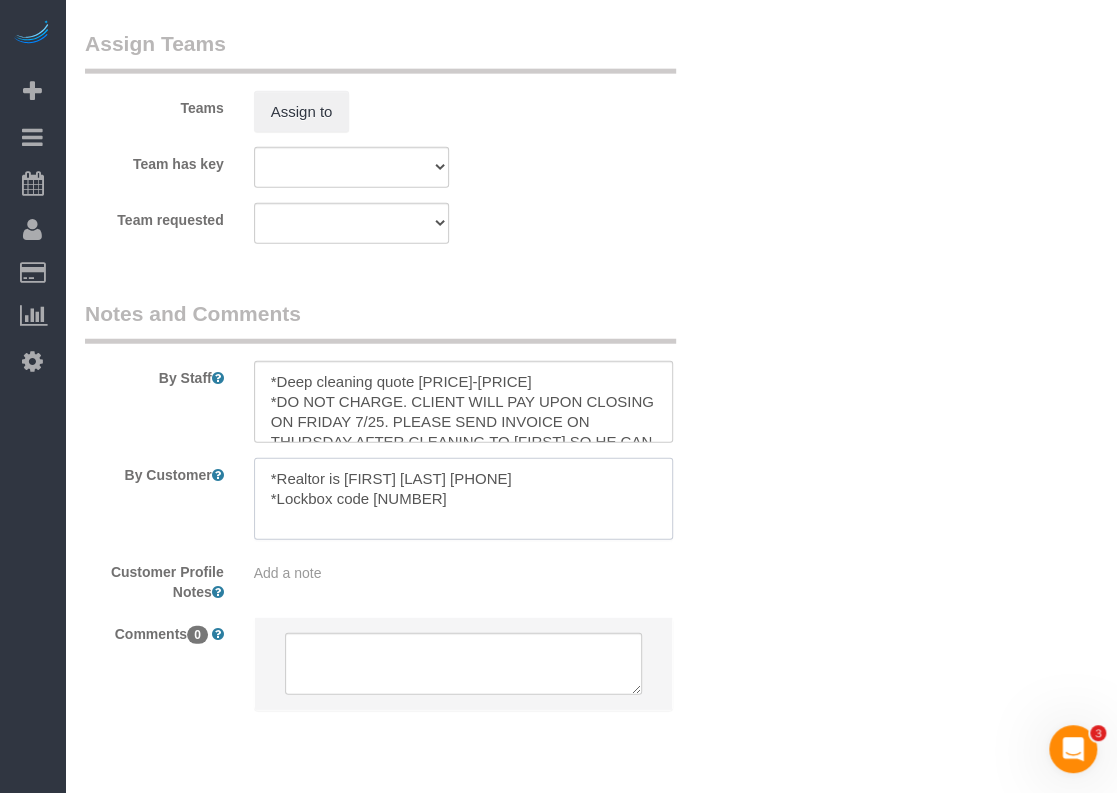 click at bounding box center [464, 499] 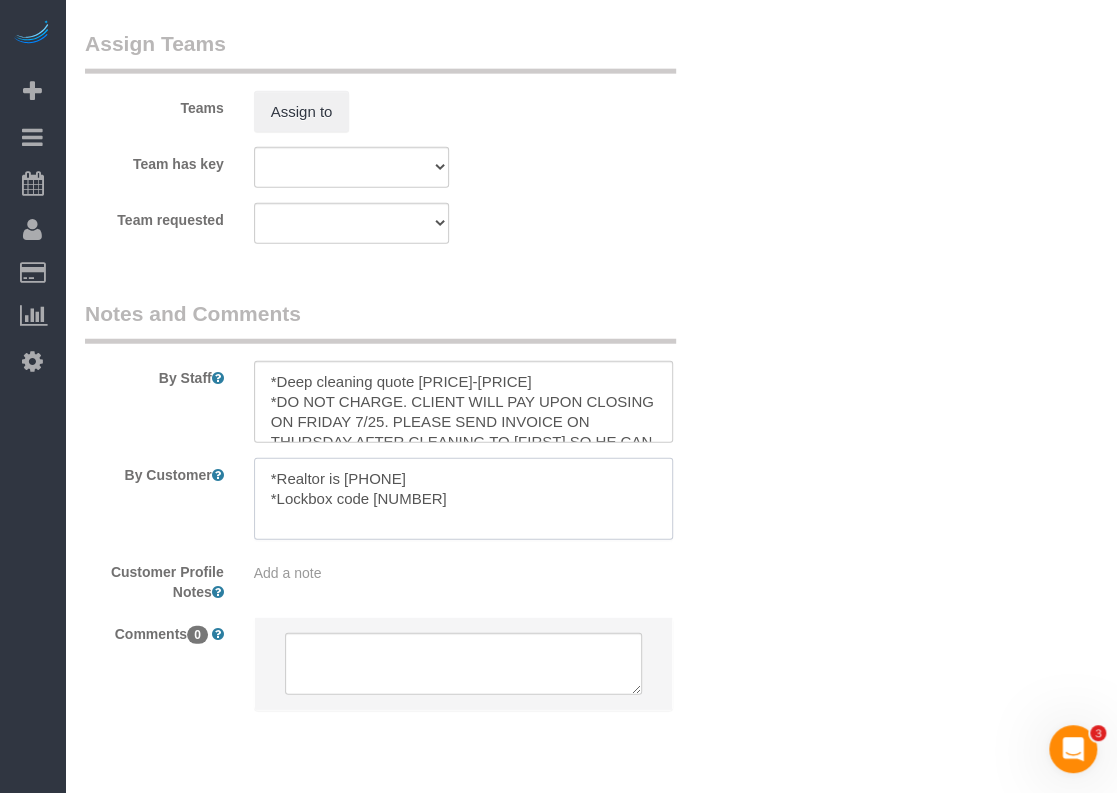 type on "*Realtor is [FIRST] [LAST] [PHONE]
*Lockbox code [NUMBER]" 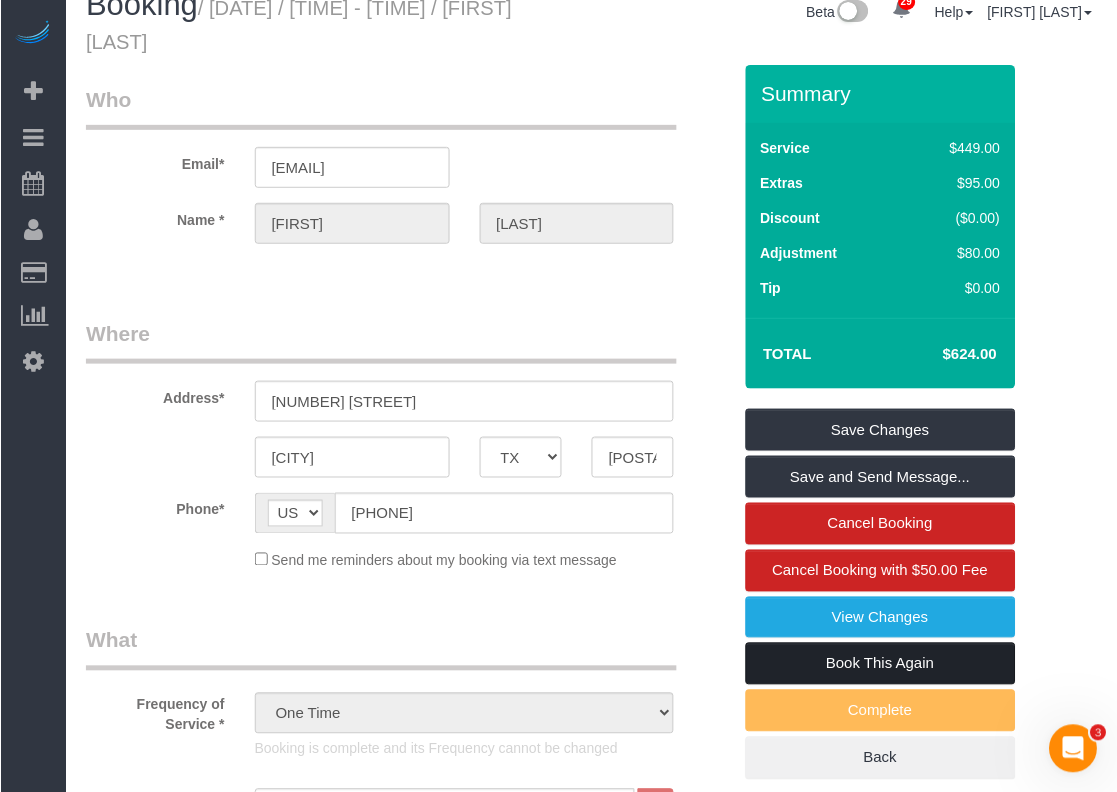 scroll, scrollTop: 0, scrollLeft: 0, axis: both 